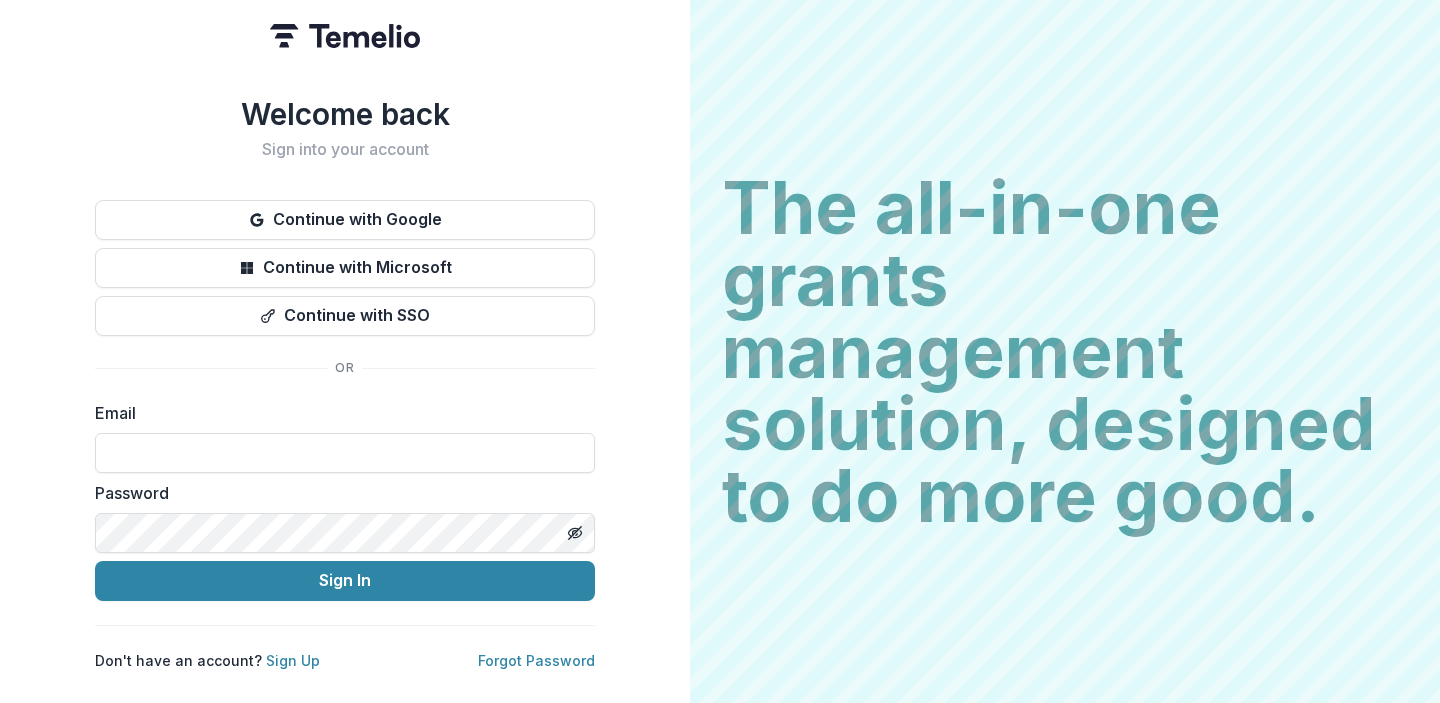 scroll, scrollTop: 0, scrollLeft: 0, axis: both 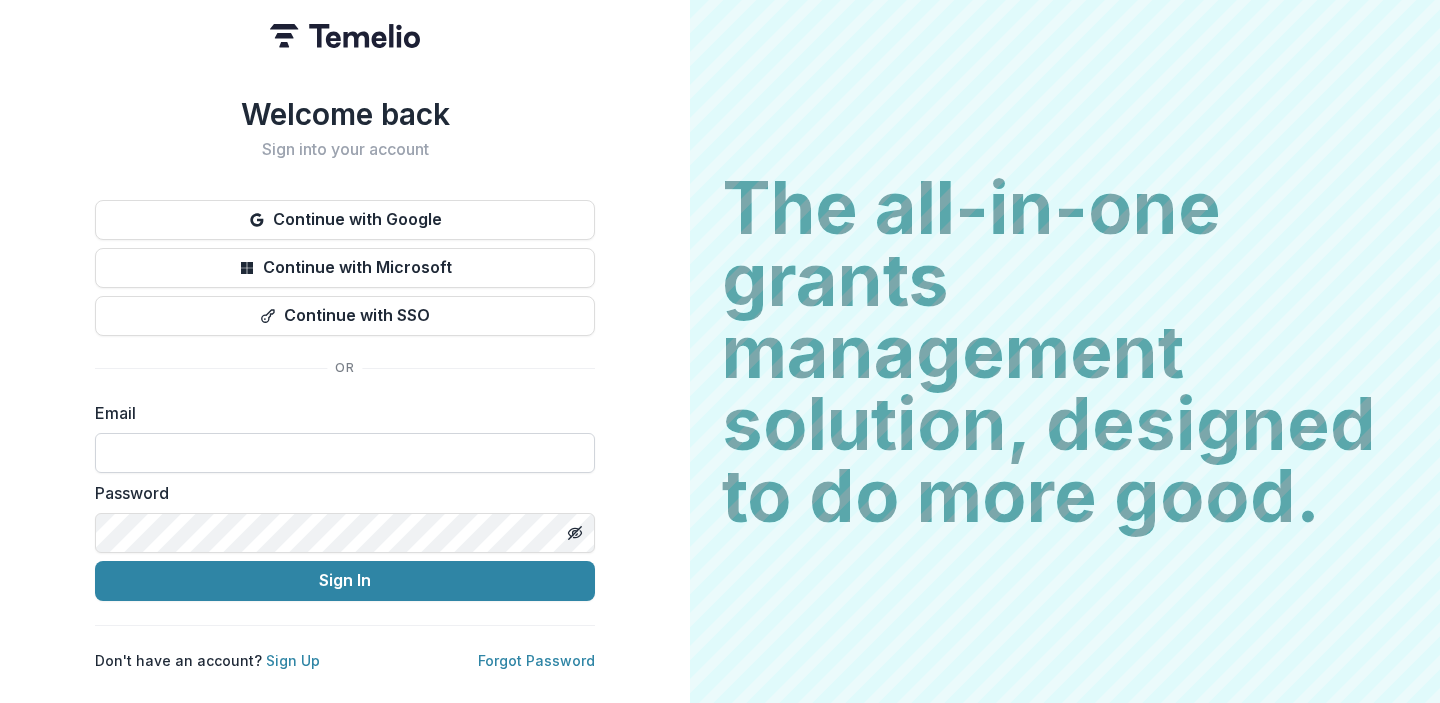 click at bounding box center [345, 453] 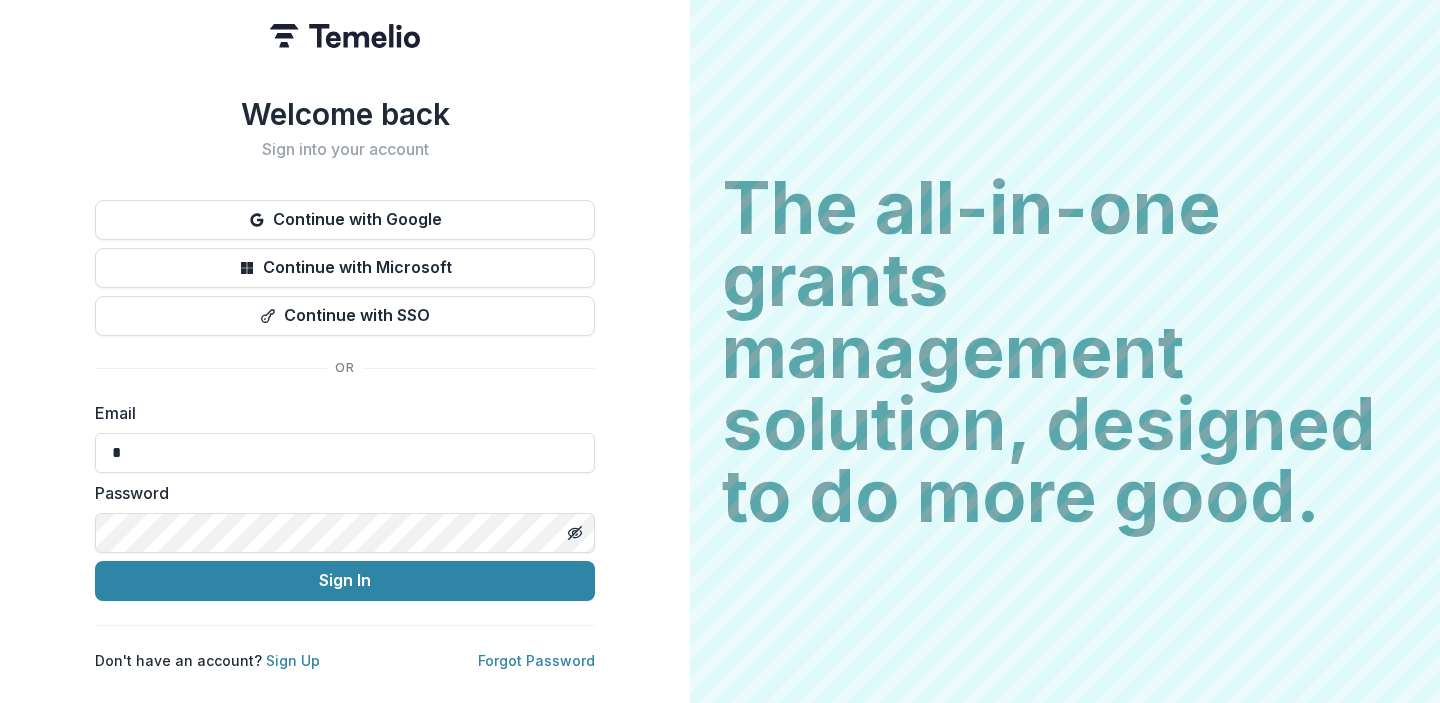 type on "**********" 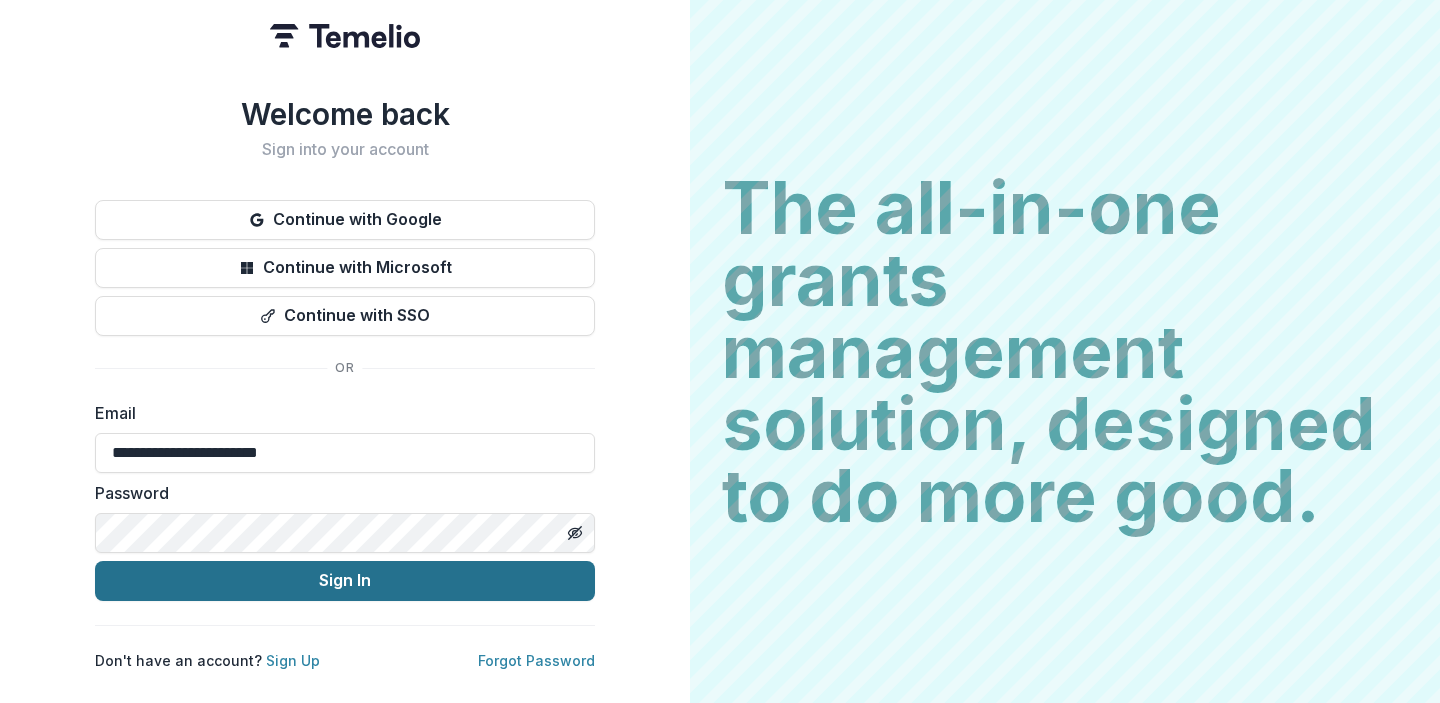 click on "Sign In" at bounding box center (345, 581) 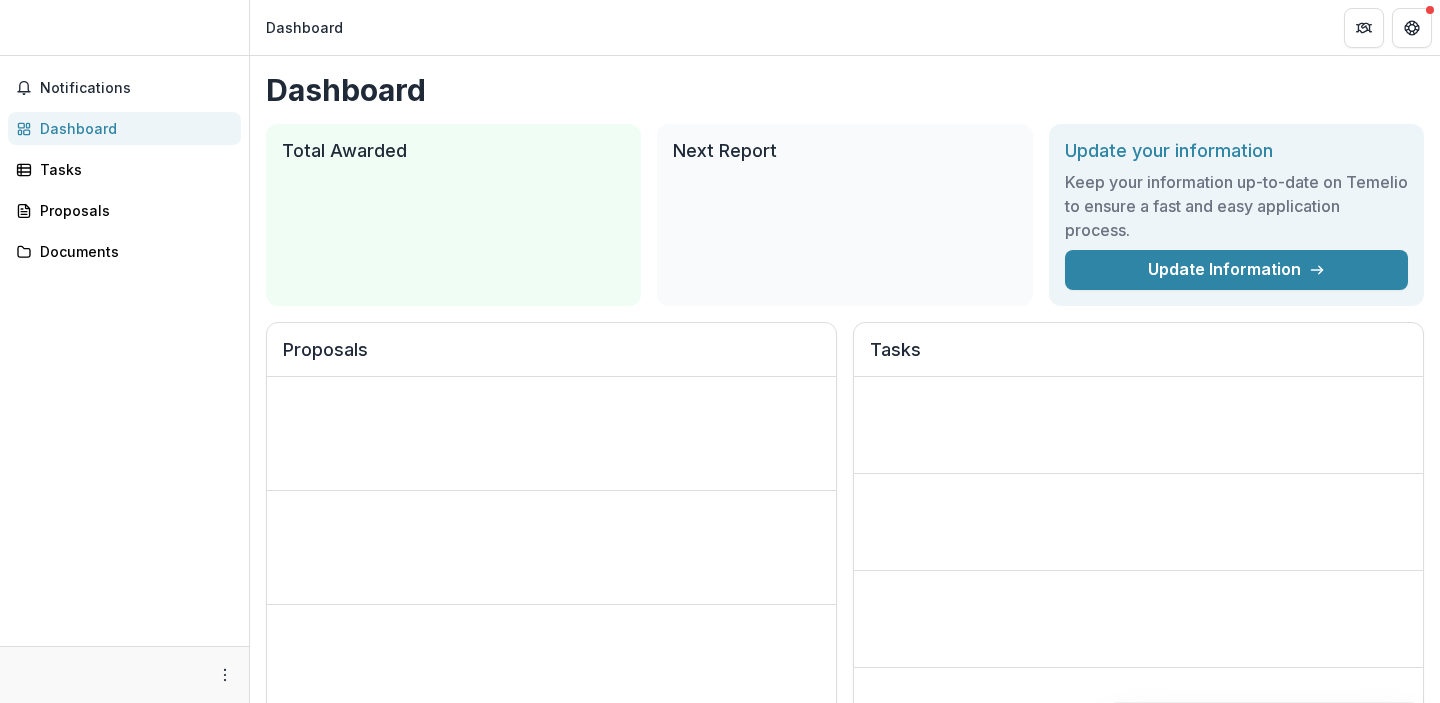scroll, scrollTop: 0, scrollLeft: 0, axis: both 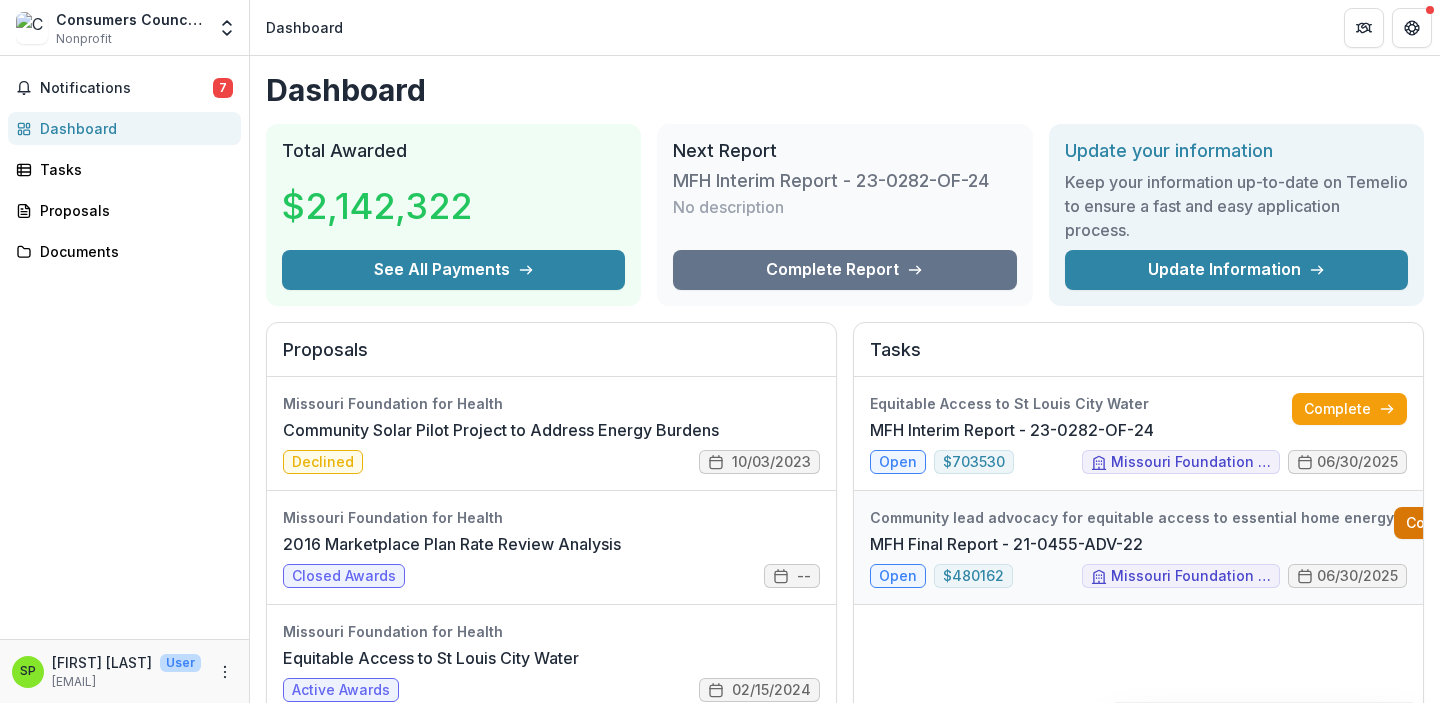 click on "Complete" at bounding box center [1451, 523] 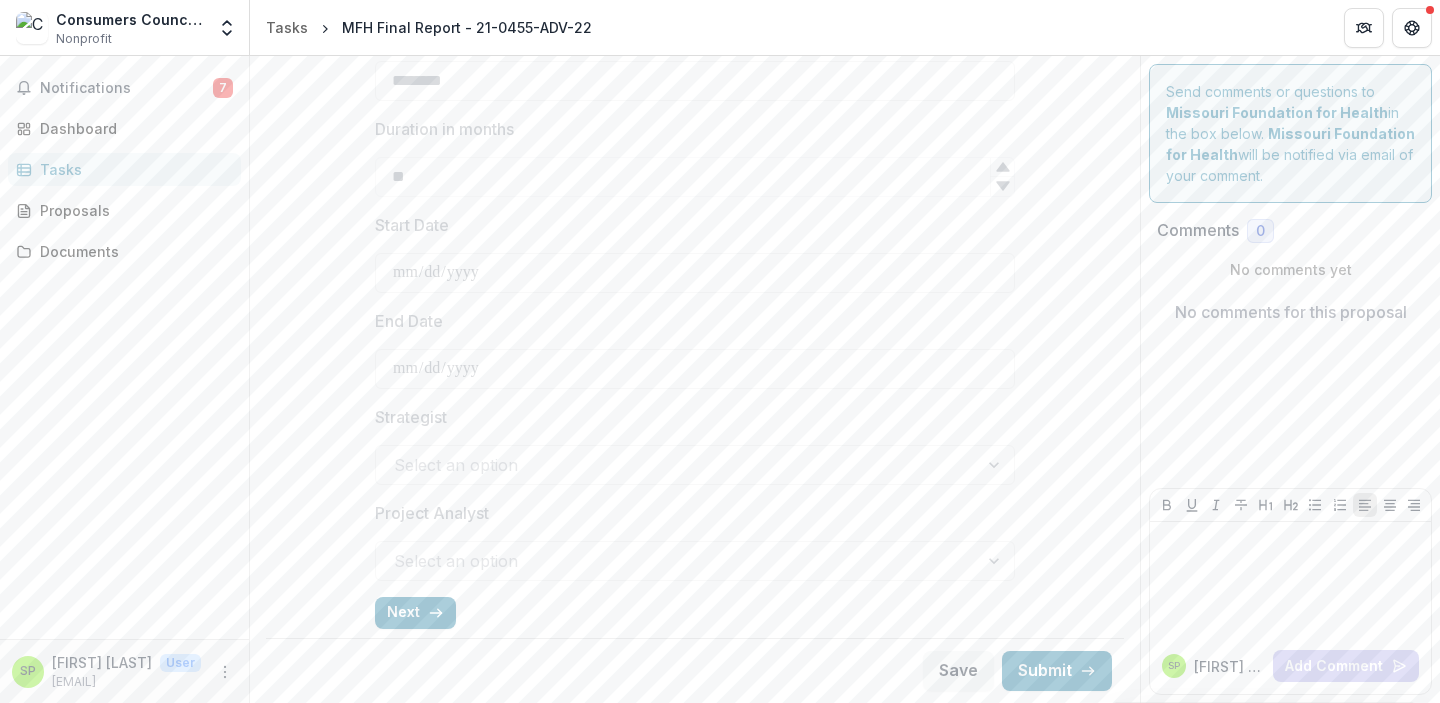 scroll, scrollTop: 744, scrollLeft: 0, axis: vertical 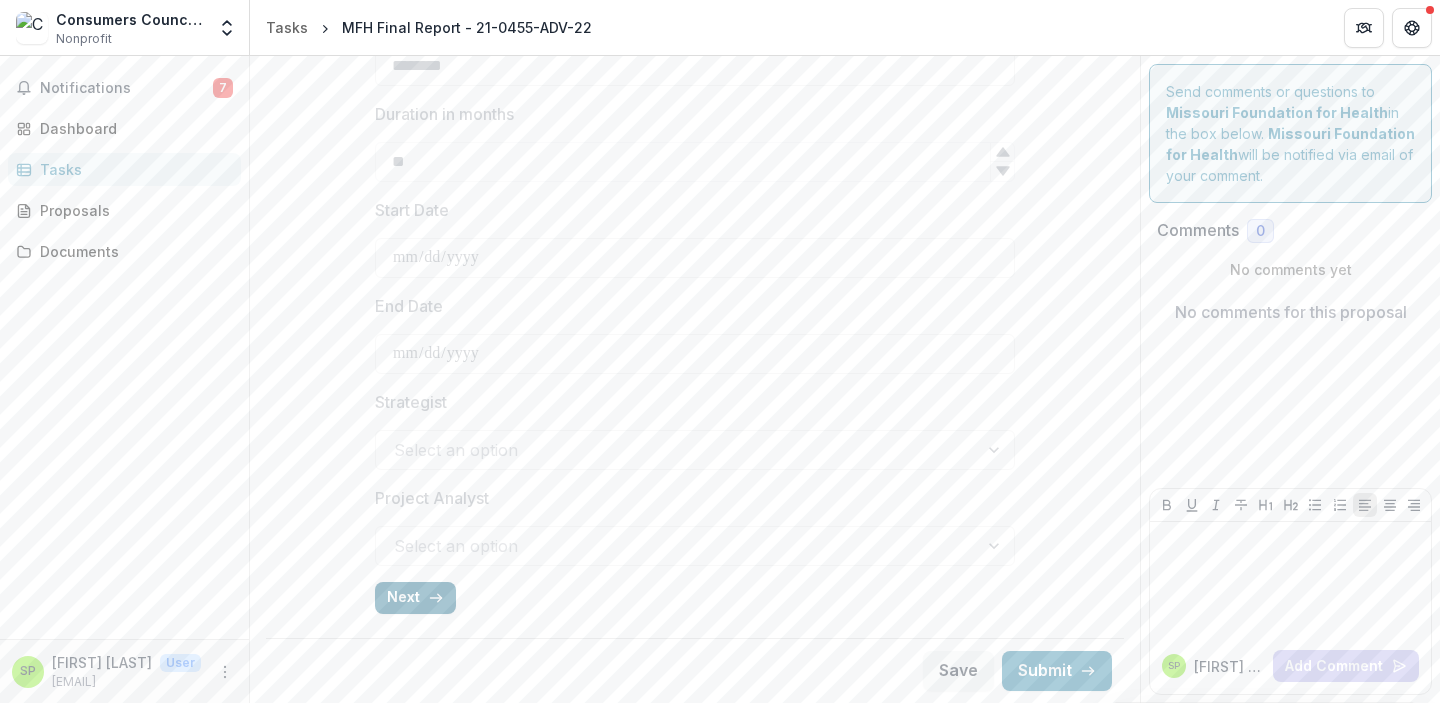 click on "Next" at bounding box center (415, 598) 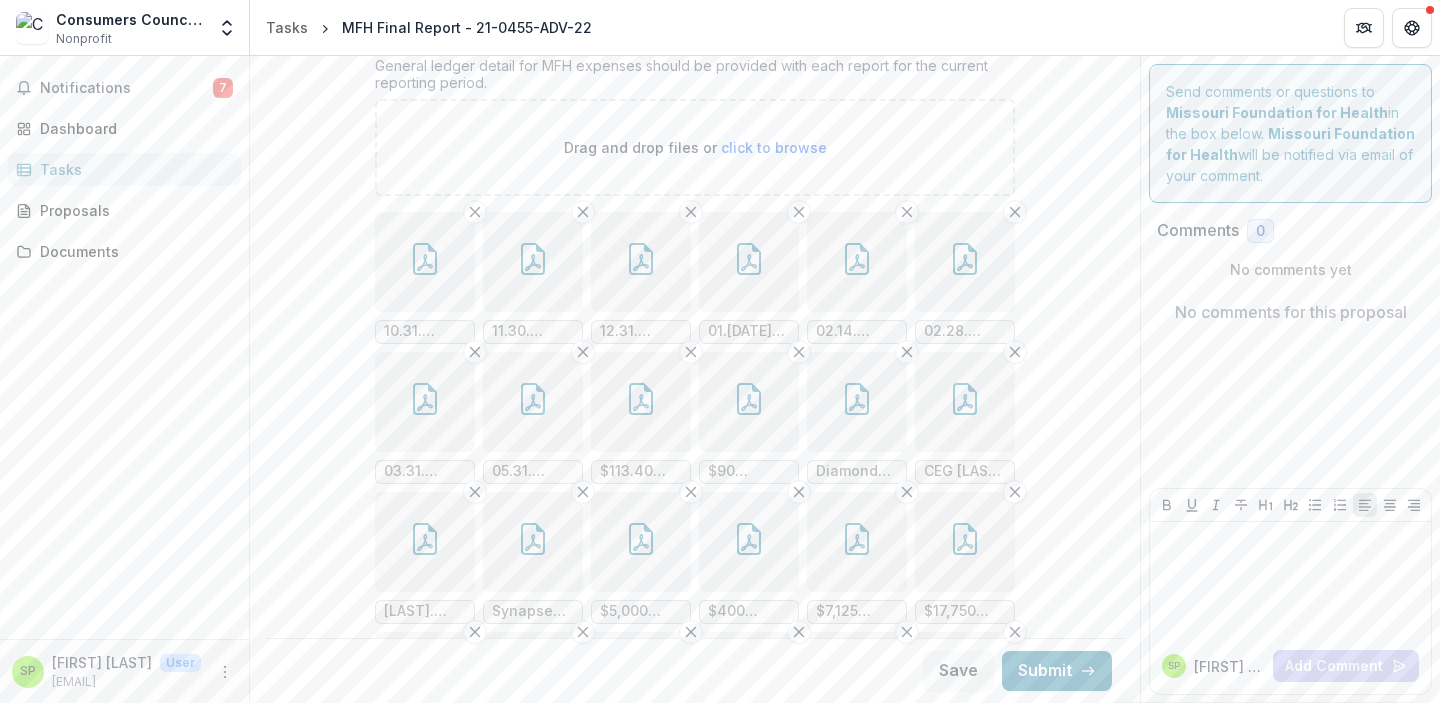 scroll, scrollTop: 555, scrollLeft: 0, axis: vertical 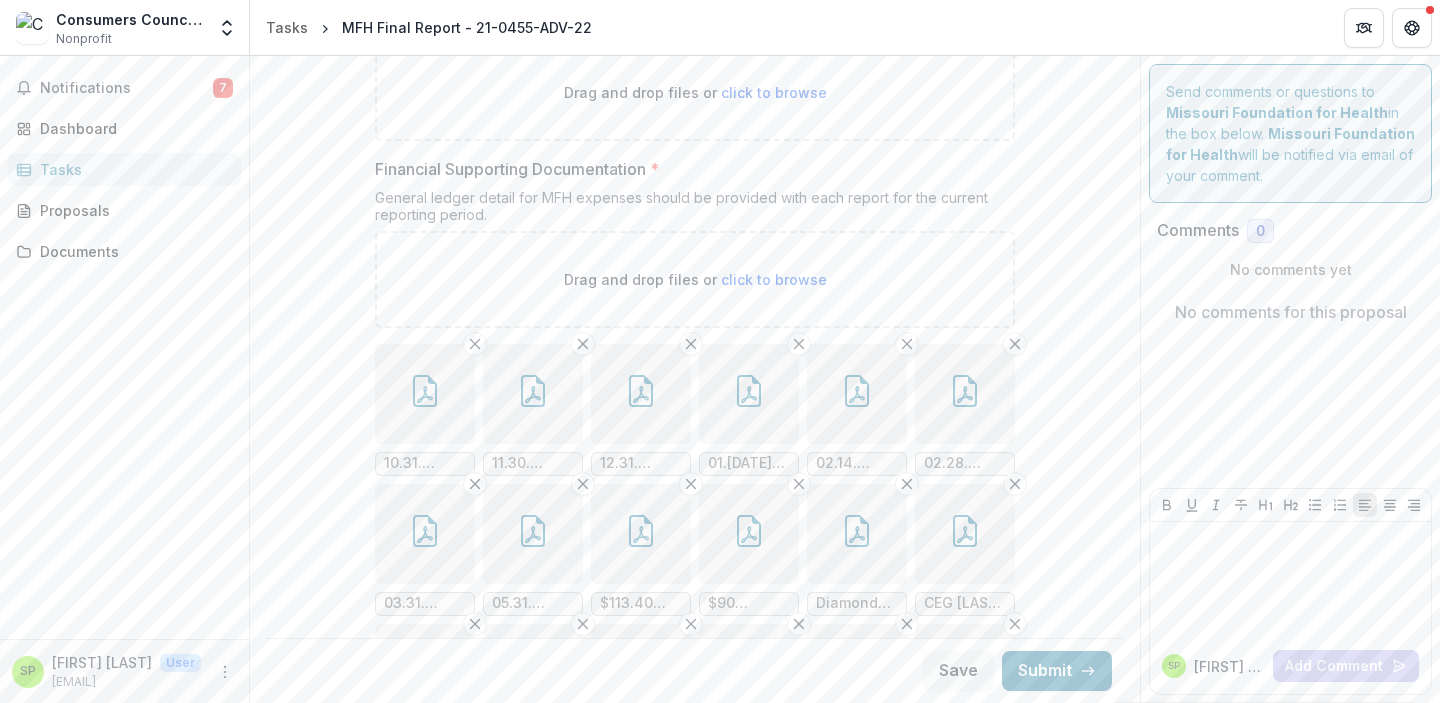 click on "click to browse" at bounding box center [774, 279] 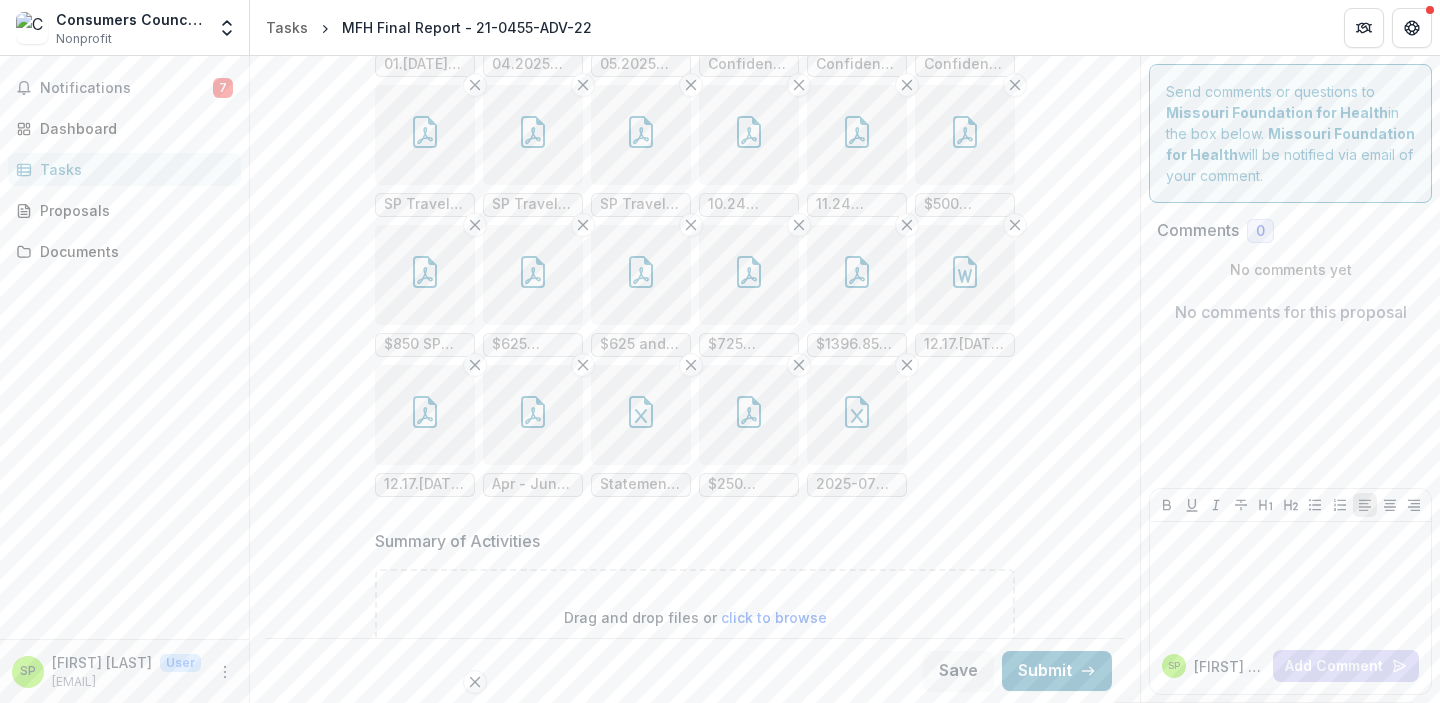 scroll, scrollTop: 1667, scrollLeft: 0, axis: vertical 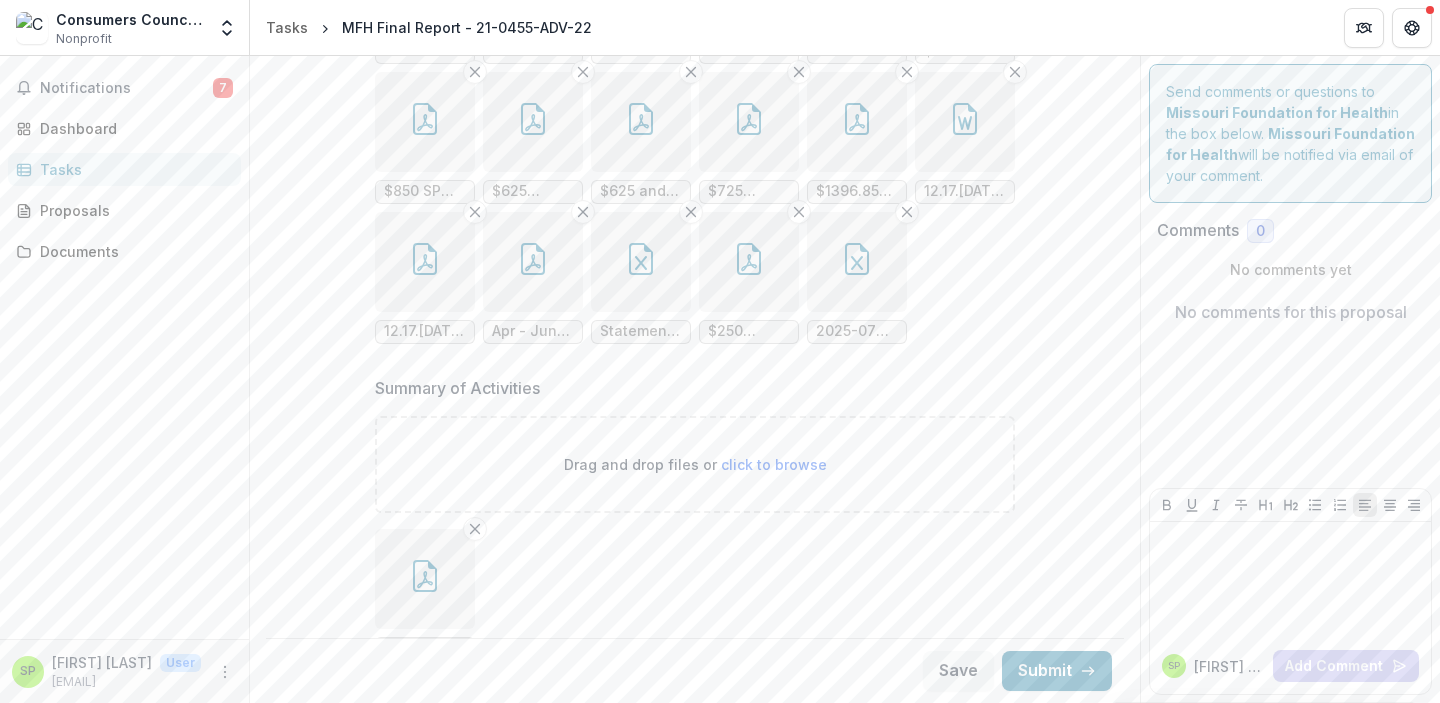 click 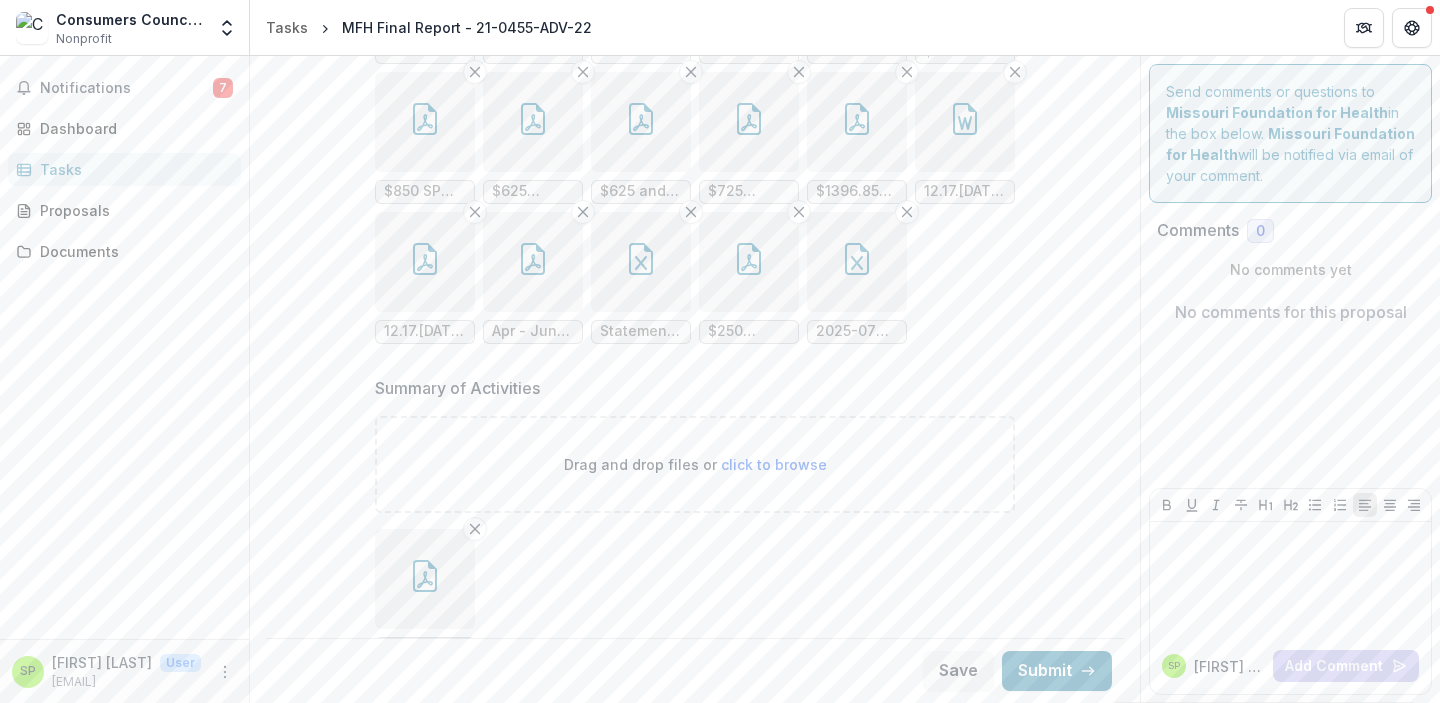 click on "Loading..." at bounding box center [720, 352] 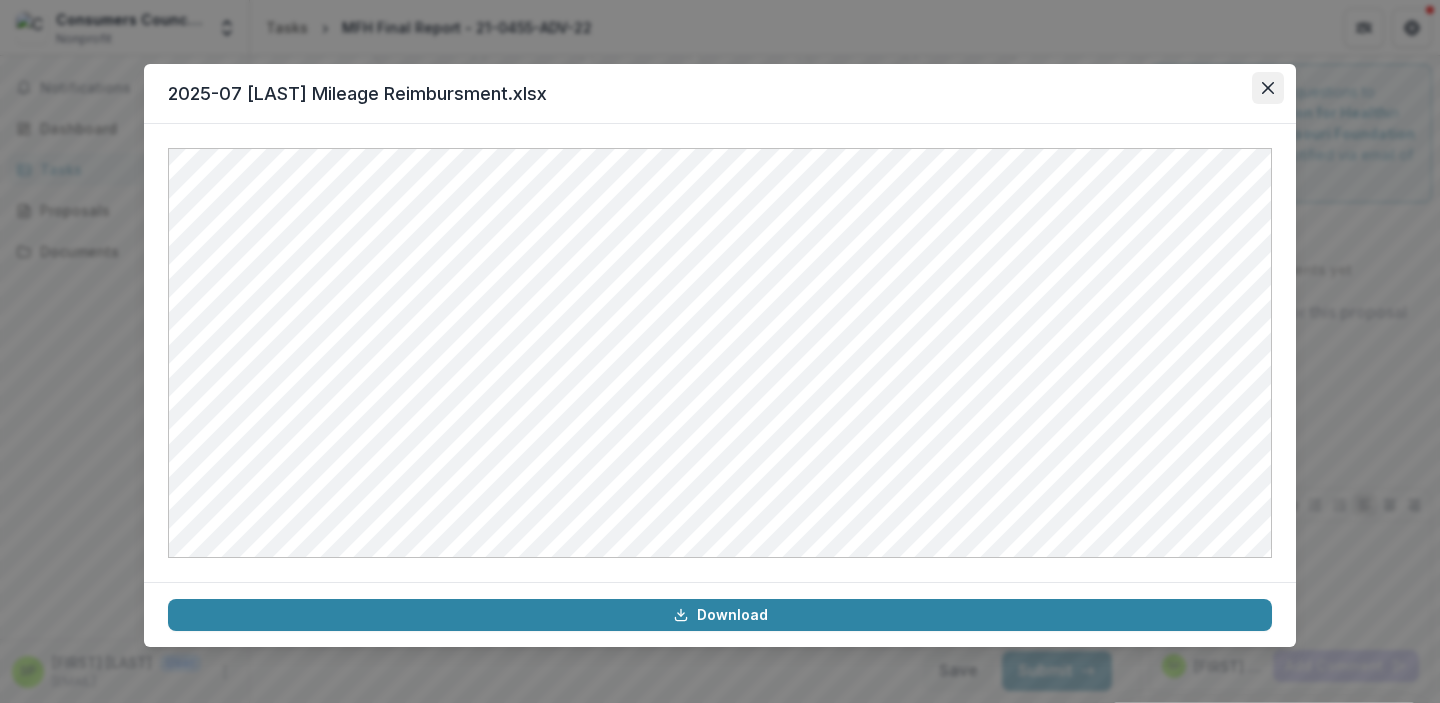 click 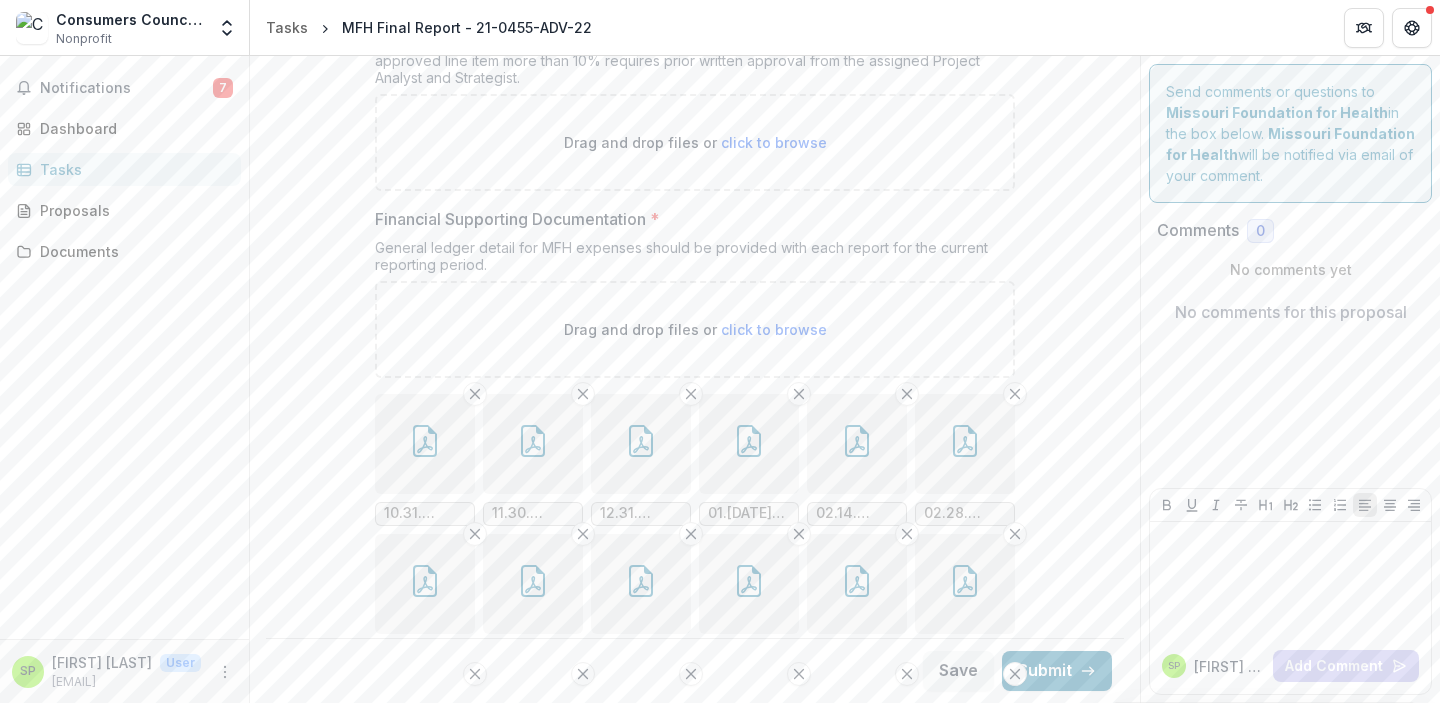 scroll, scrollTop: 438, scrollLeft: 0, axis: vertical 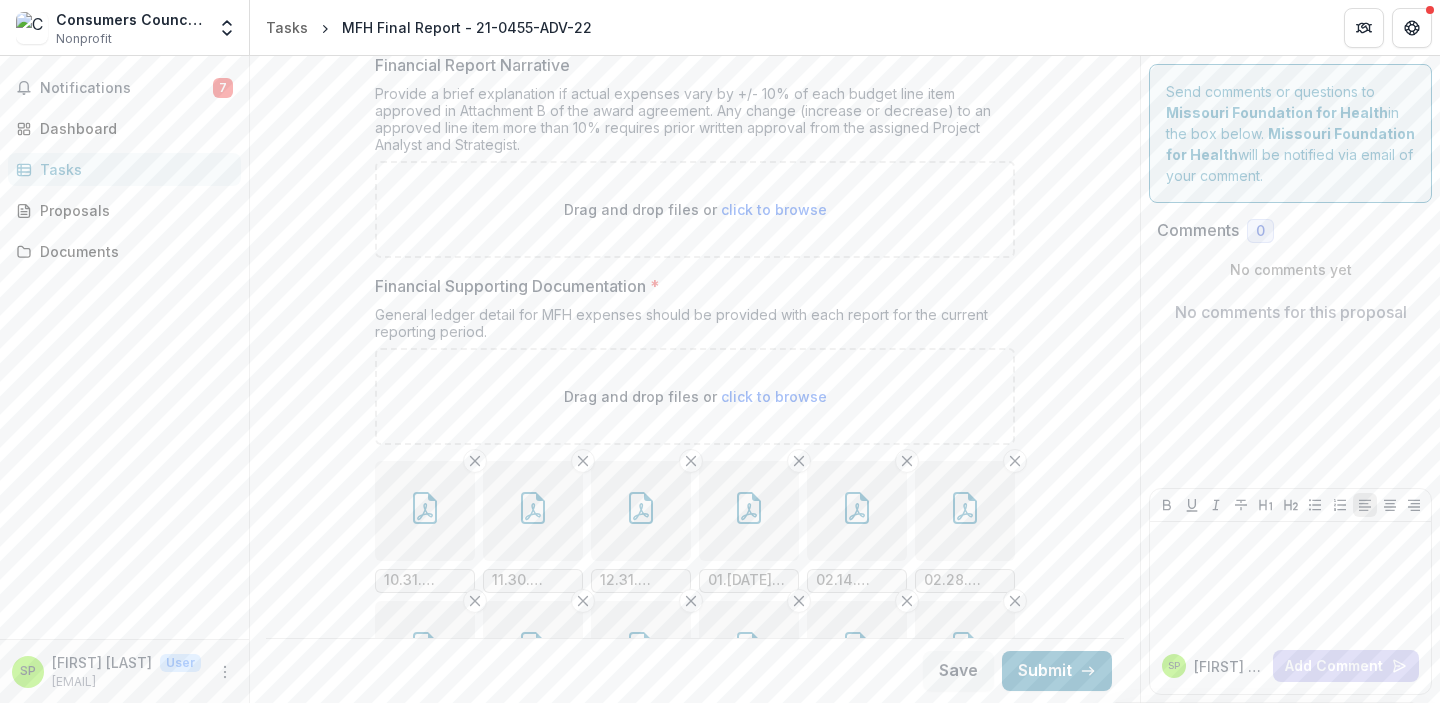 click on "click to browse" at bounding box center [774, 396] 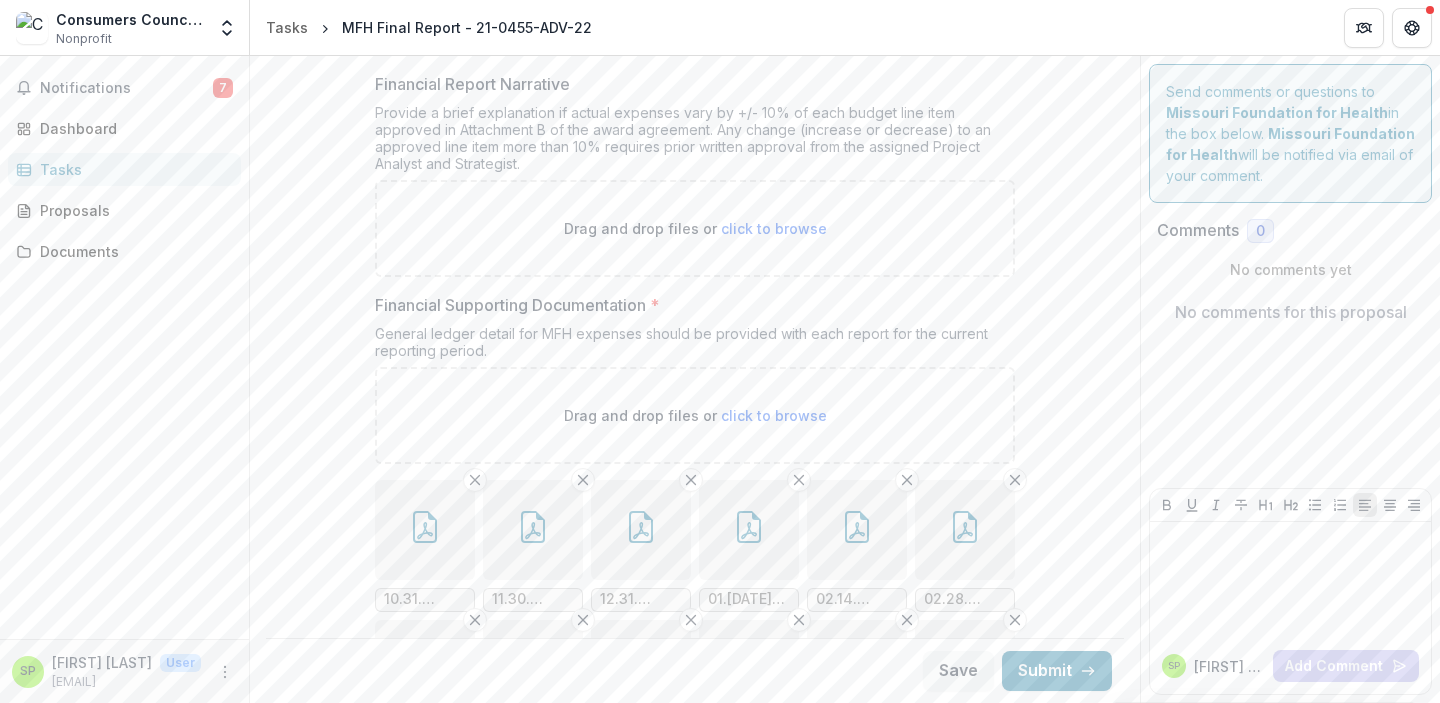 scroll, scrollTop: 312, scrollLeft: 0, axis: vertical 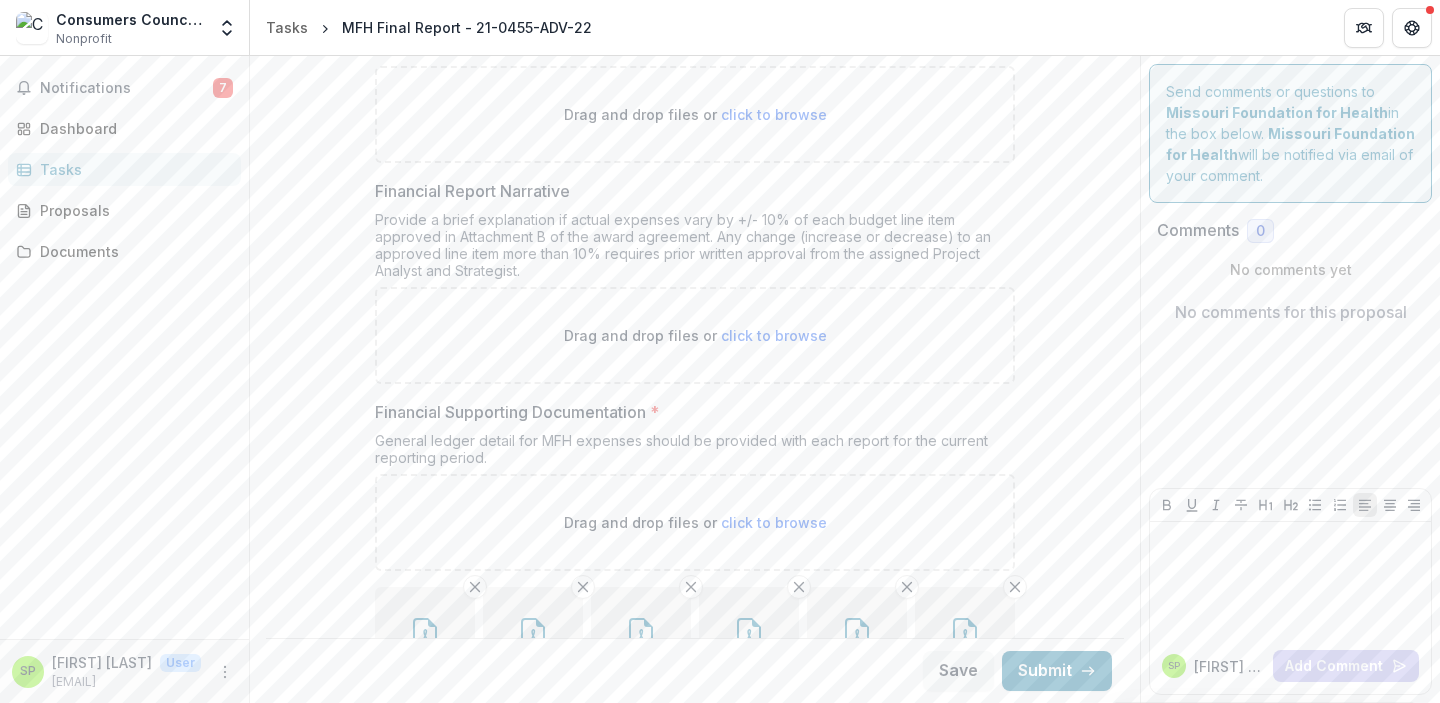 click on "click to browse" at bounding box center [774, 335] 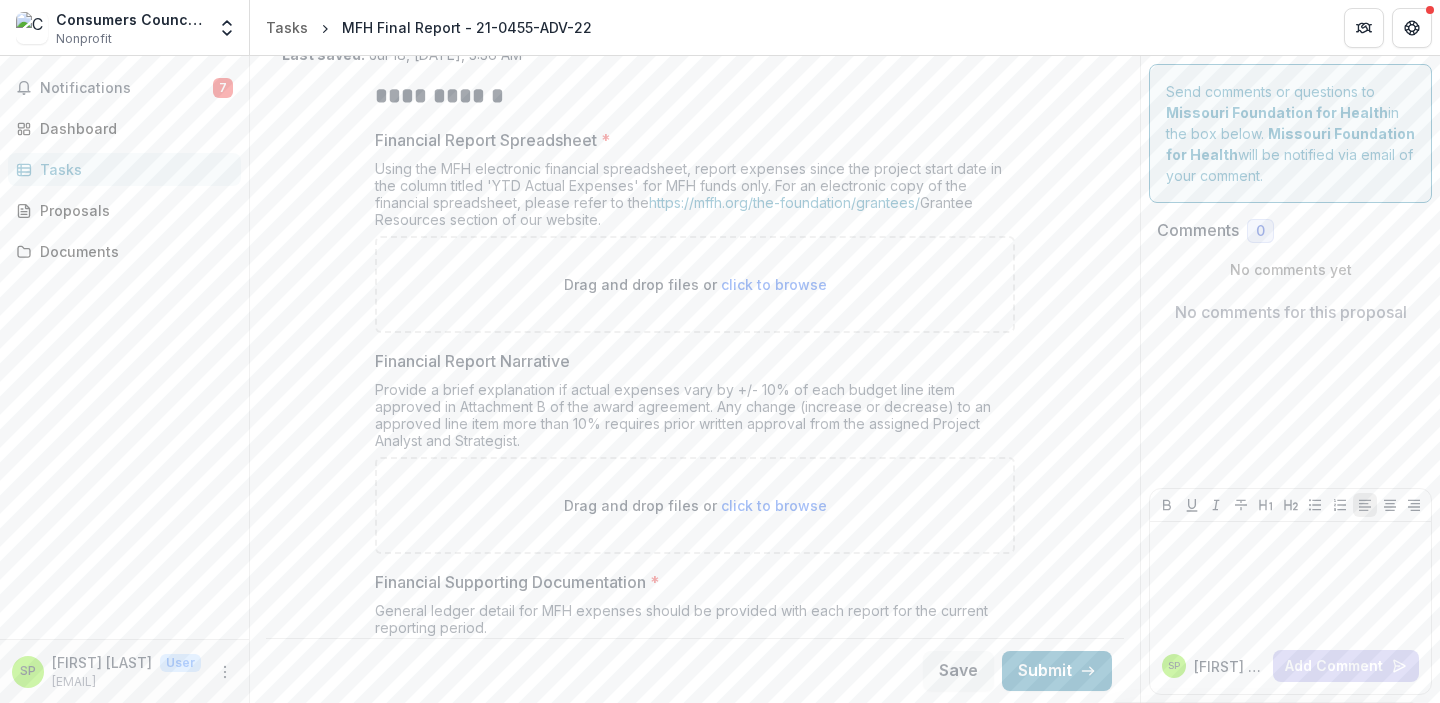 scroll, scrollTop: 158, scrollLeft: 0, axis: vertical 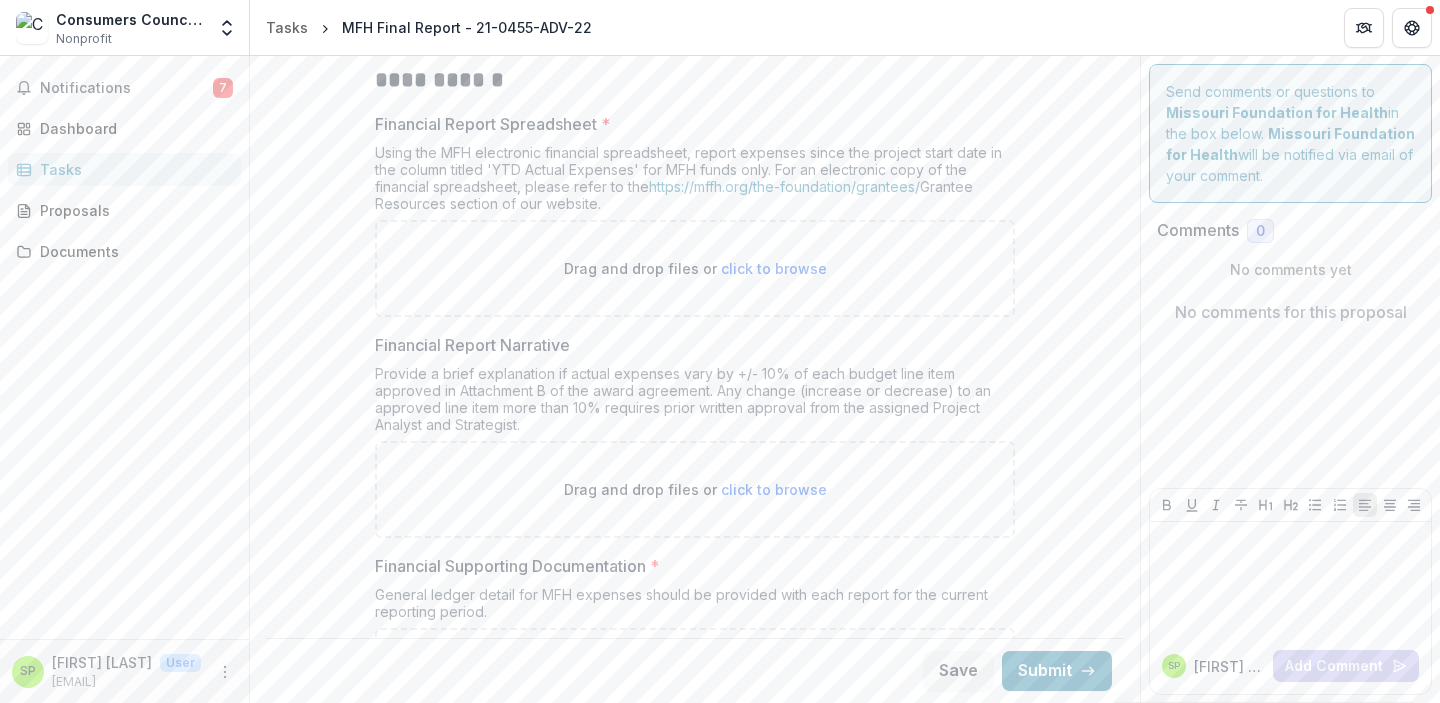 click on "click to browse" at bounding box center (774, 489) 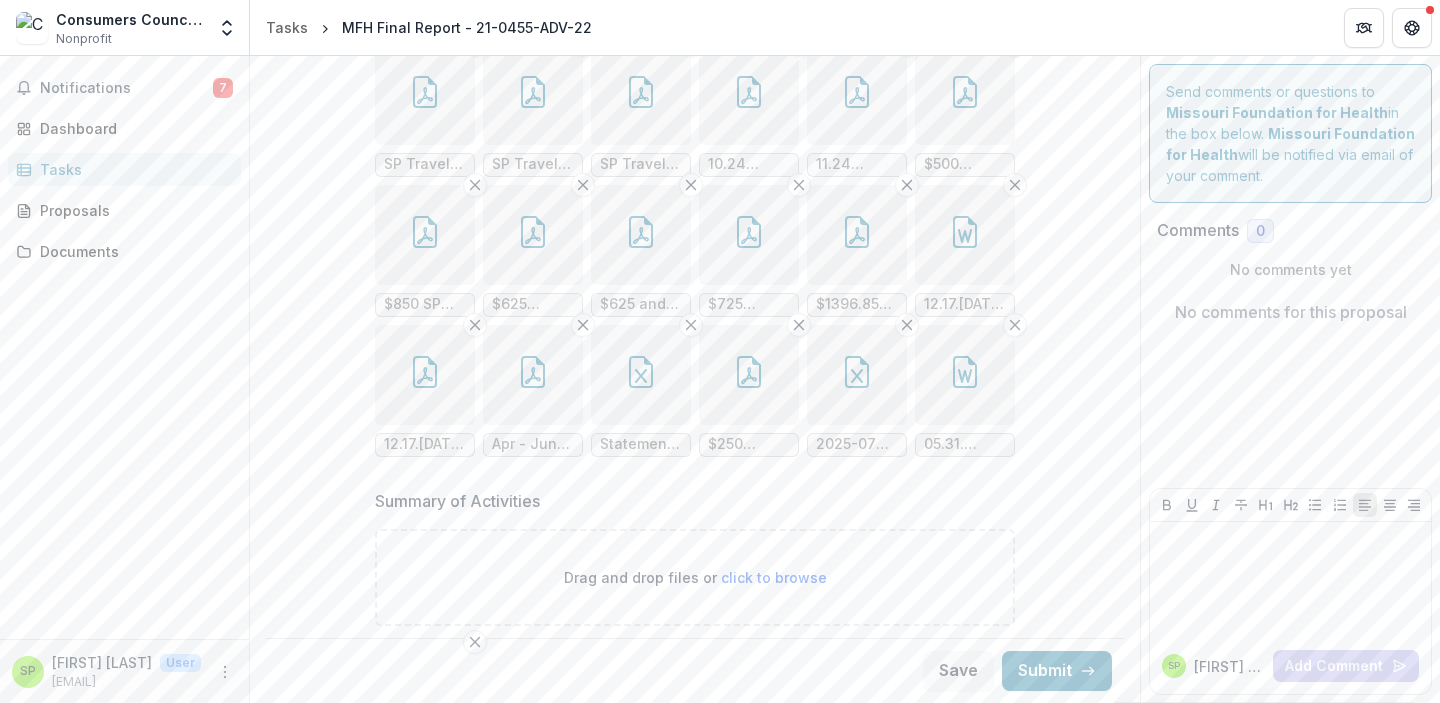 scroll, scrollTop: 1720, scrollLeft: 0, axis: vertical 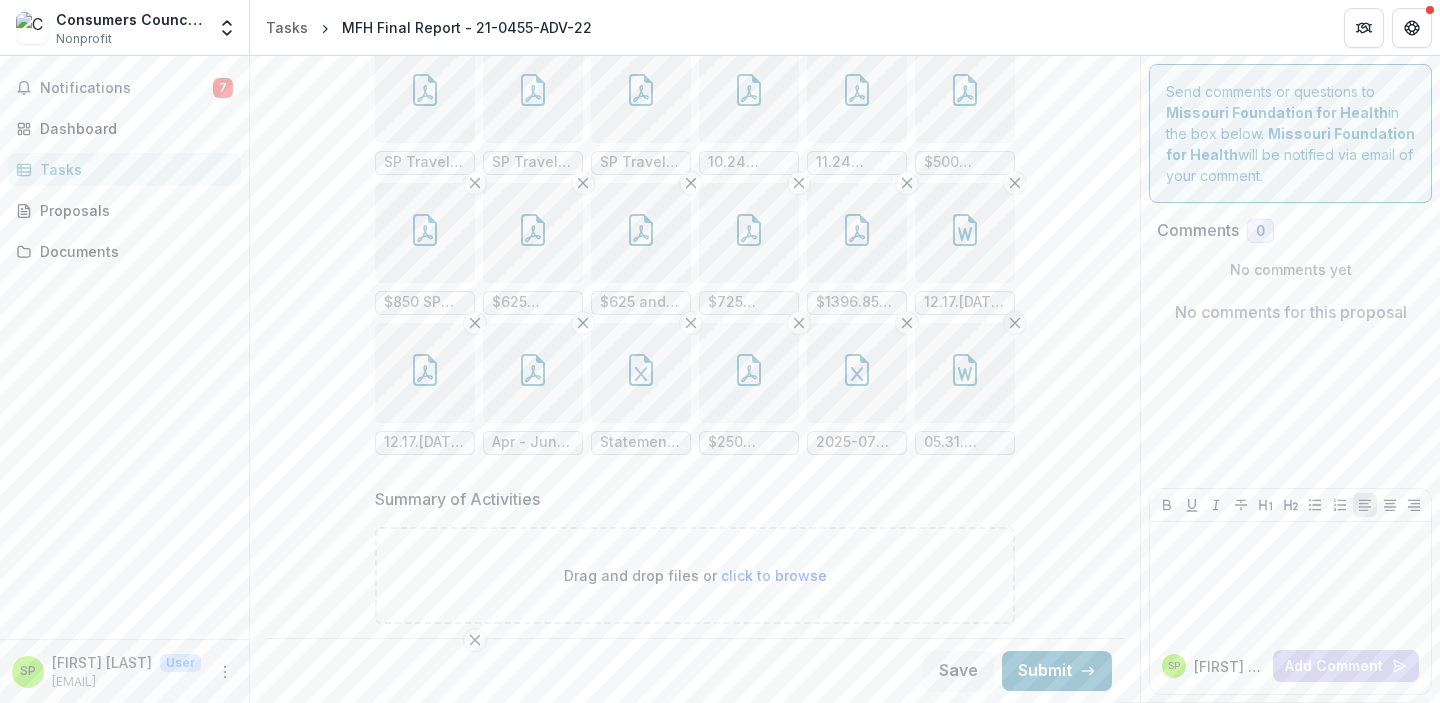 click 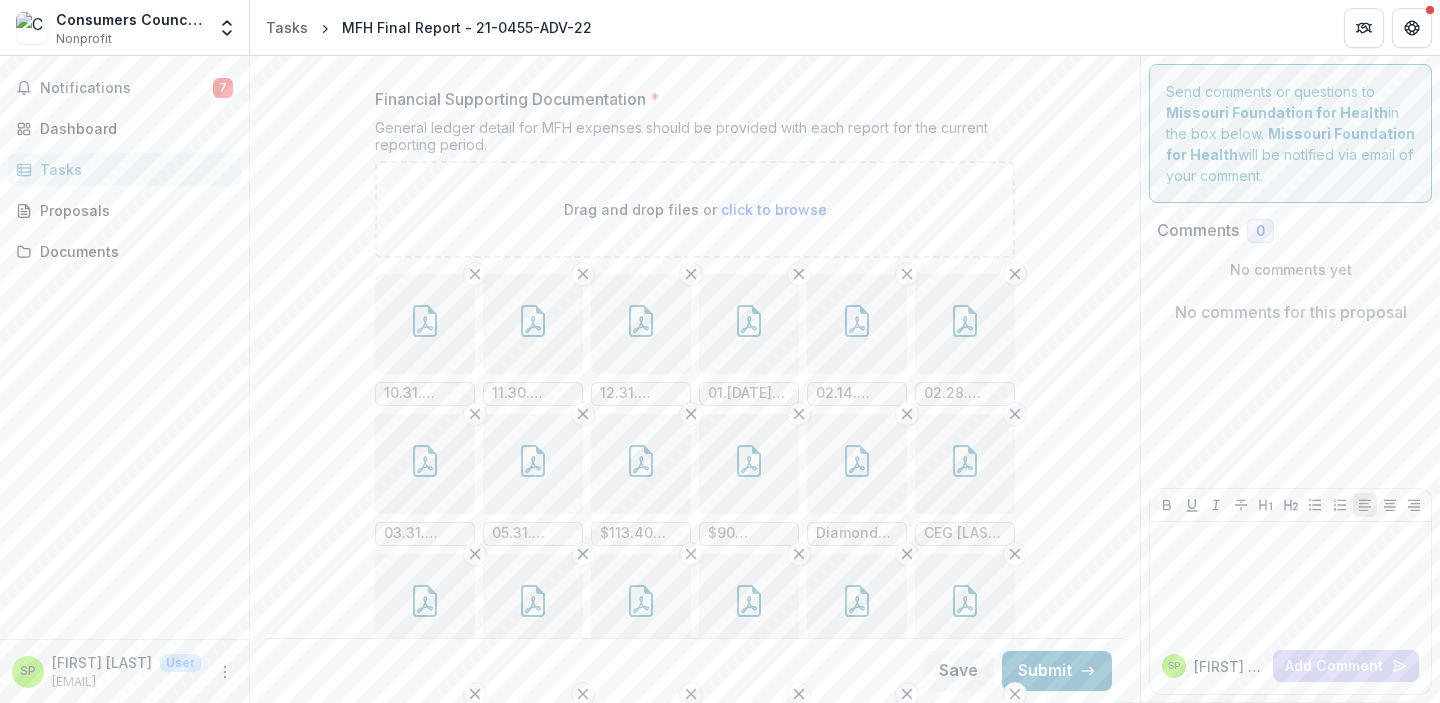 scroll, scrollTop: 772, scrollLeft: 0, axis: vertical 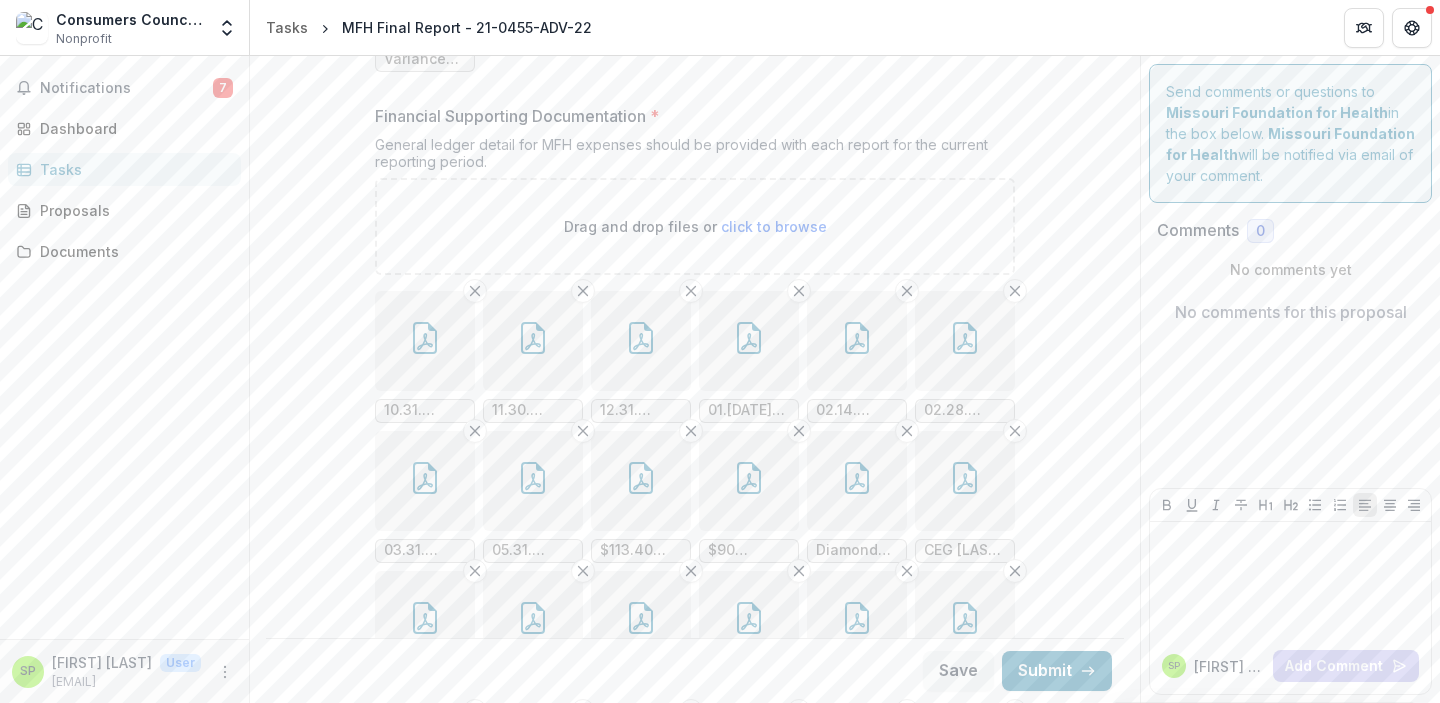 click on "click to browse" at bounding box center (774, 226) 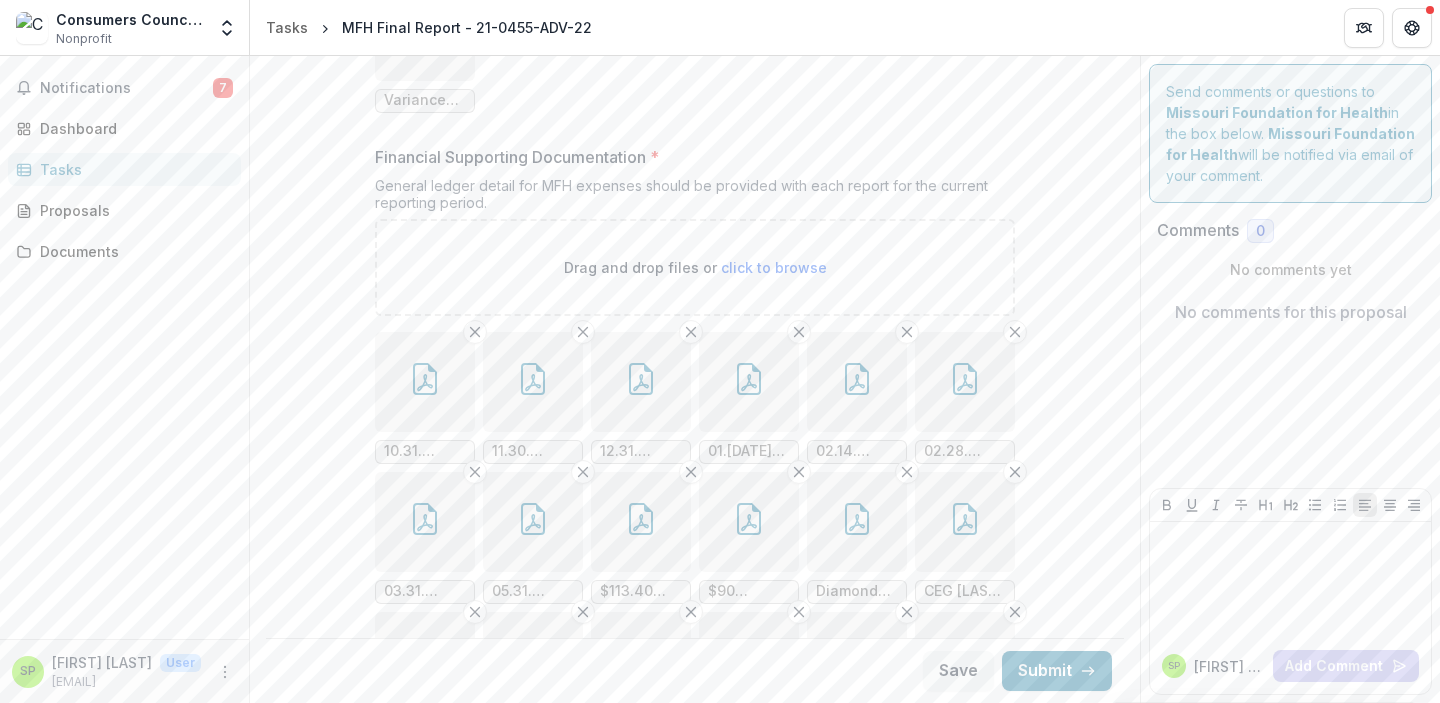 scroll, scrollTop: 702, scrollLeft: 0, axis: vertical 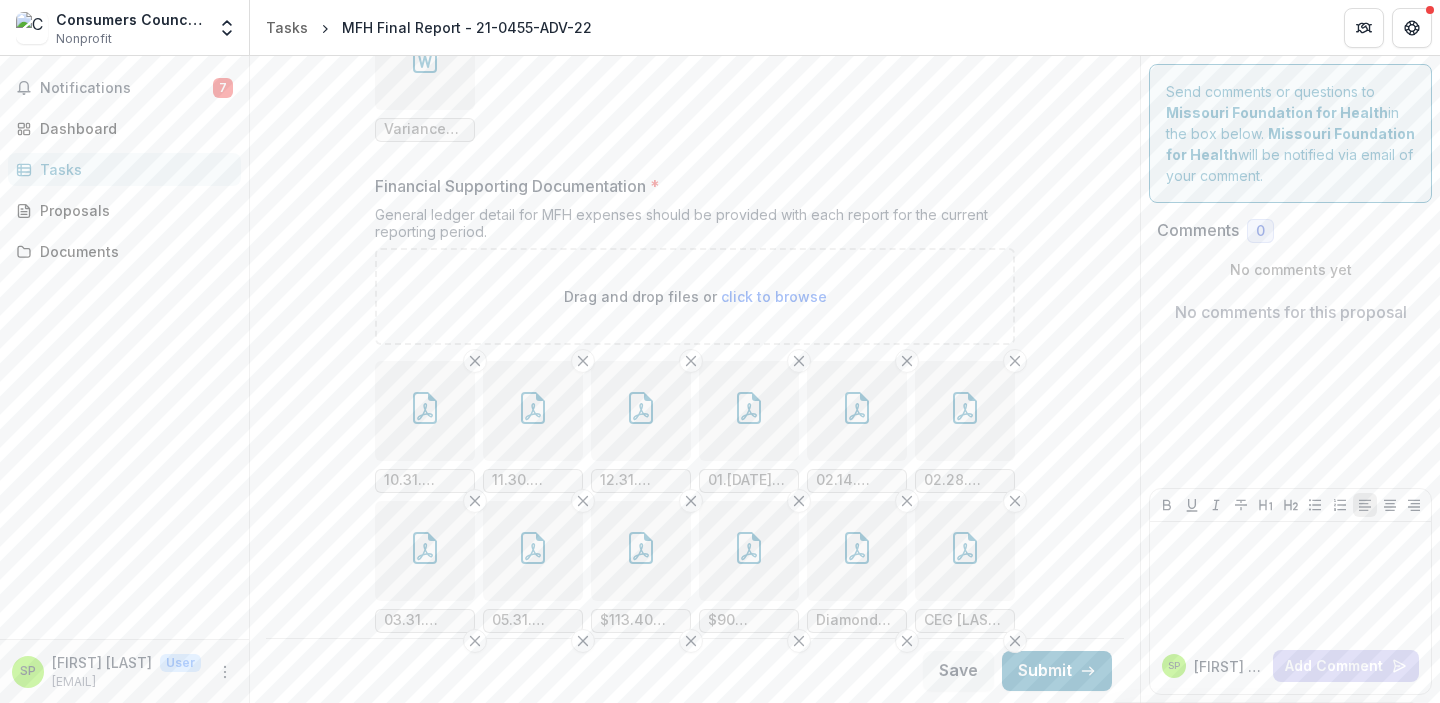 click on "click to browse" at bounding box center (774, 296) 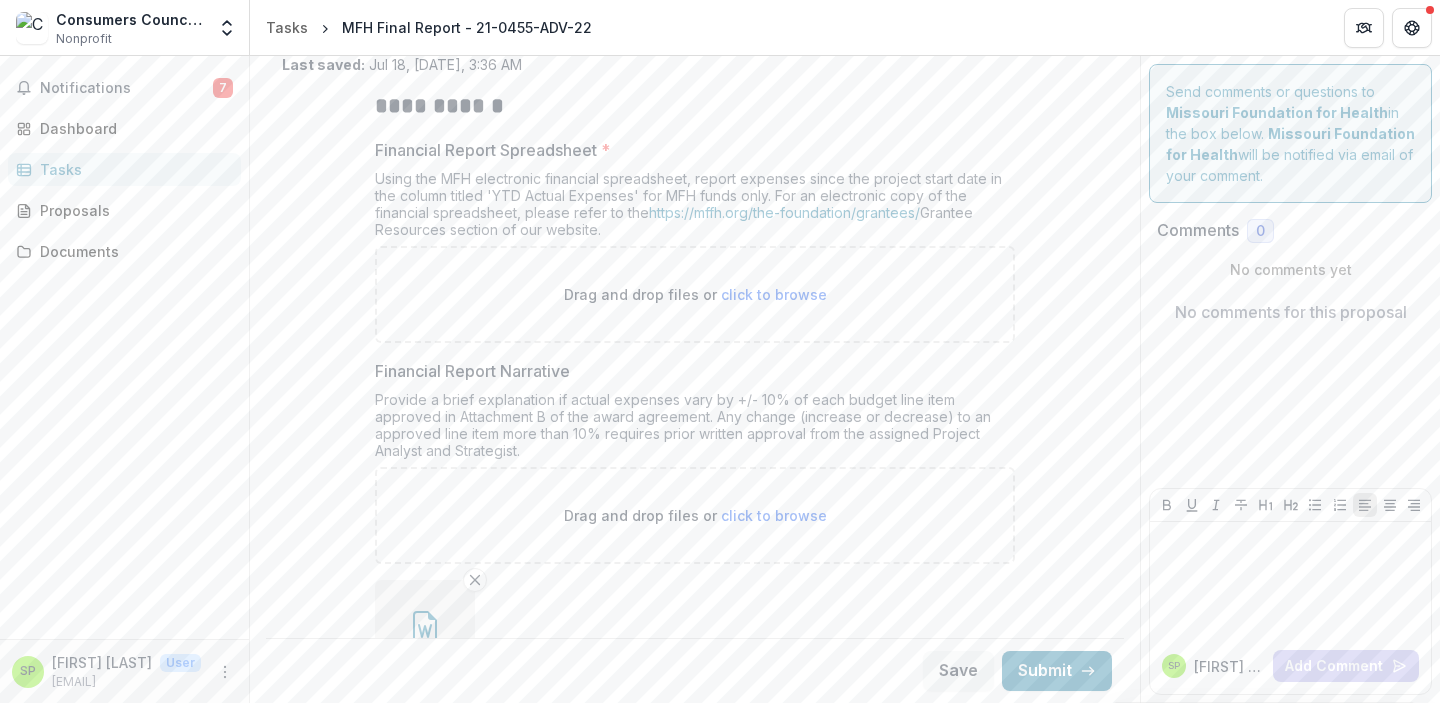 scroll, scrollTop: 70, scrollLeft: 0, axis: vertical 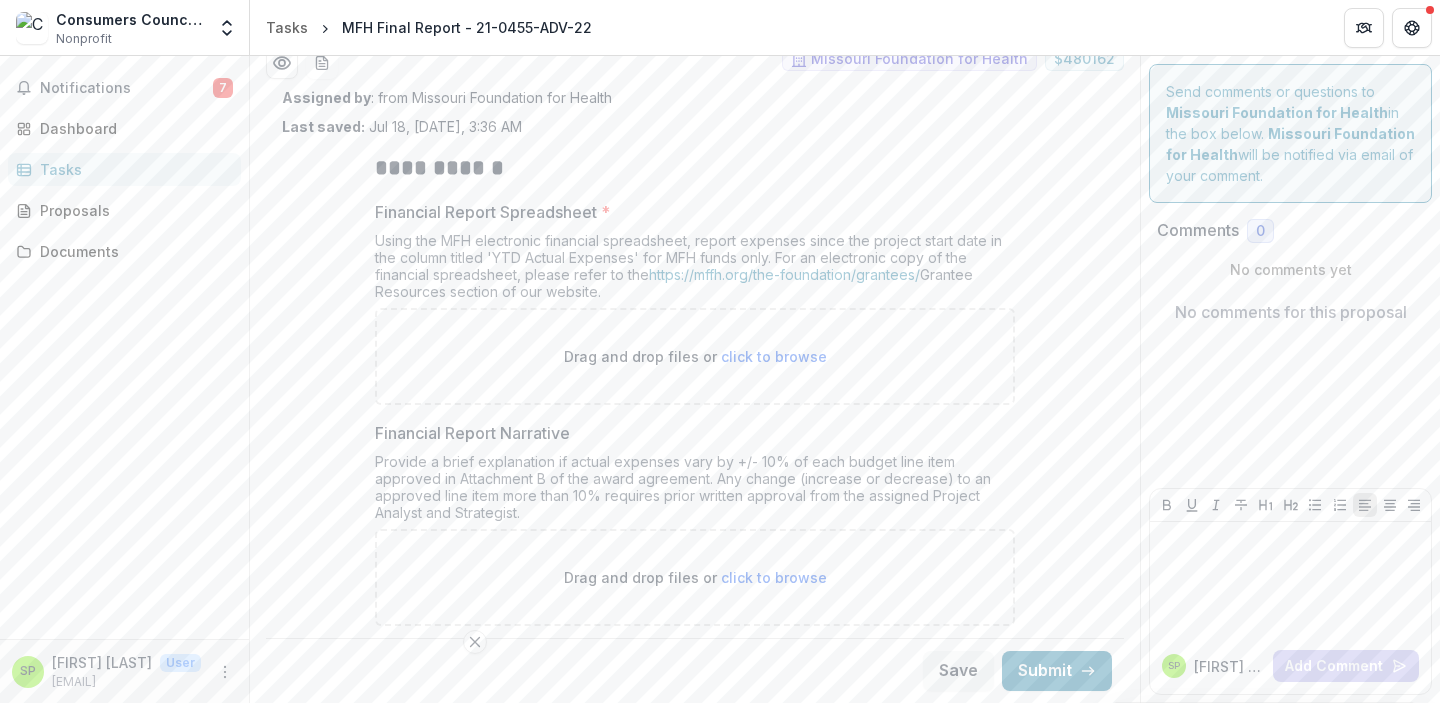 click on "click to browse" at bounding box center [774, 356] 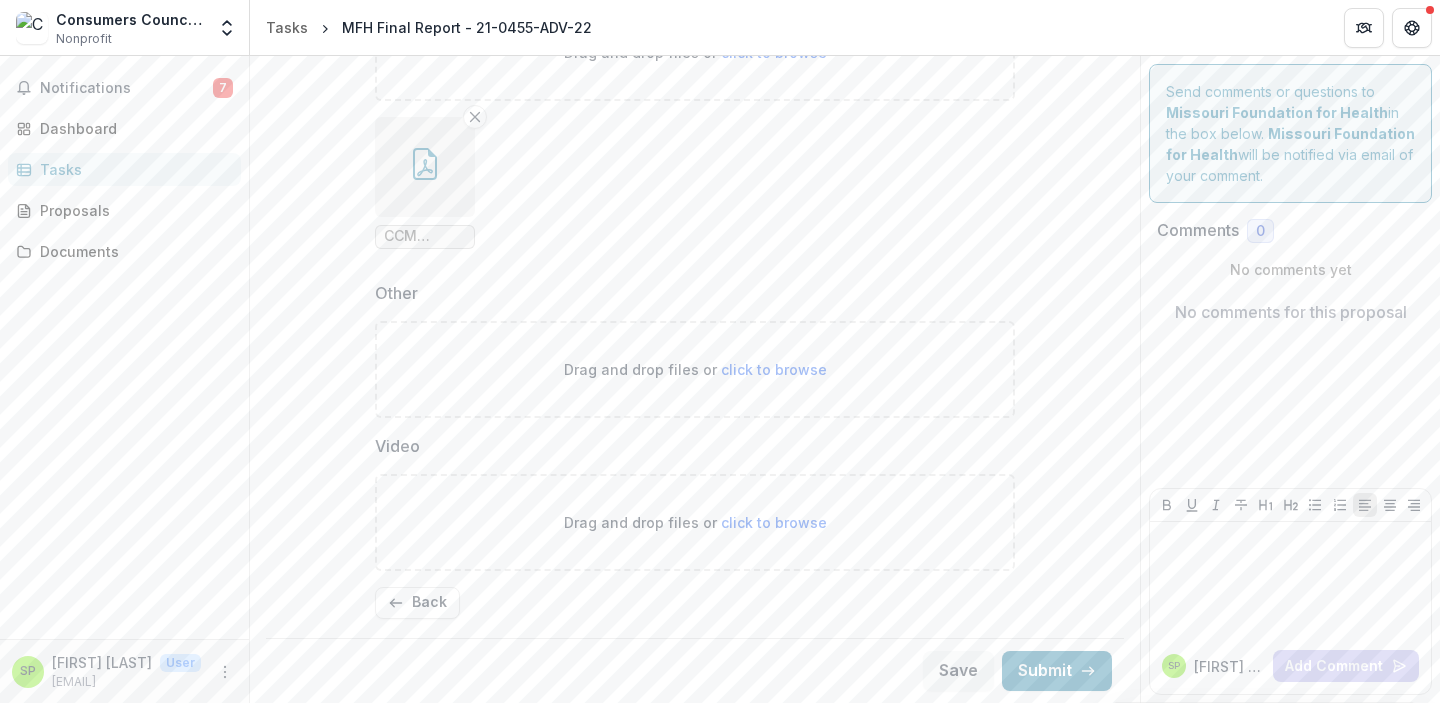 scroll, scrollTop: 2552, scrollLeft: 0, axis: vertical 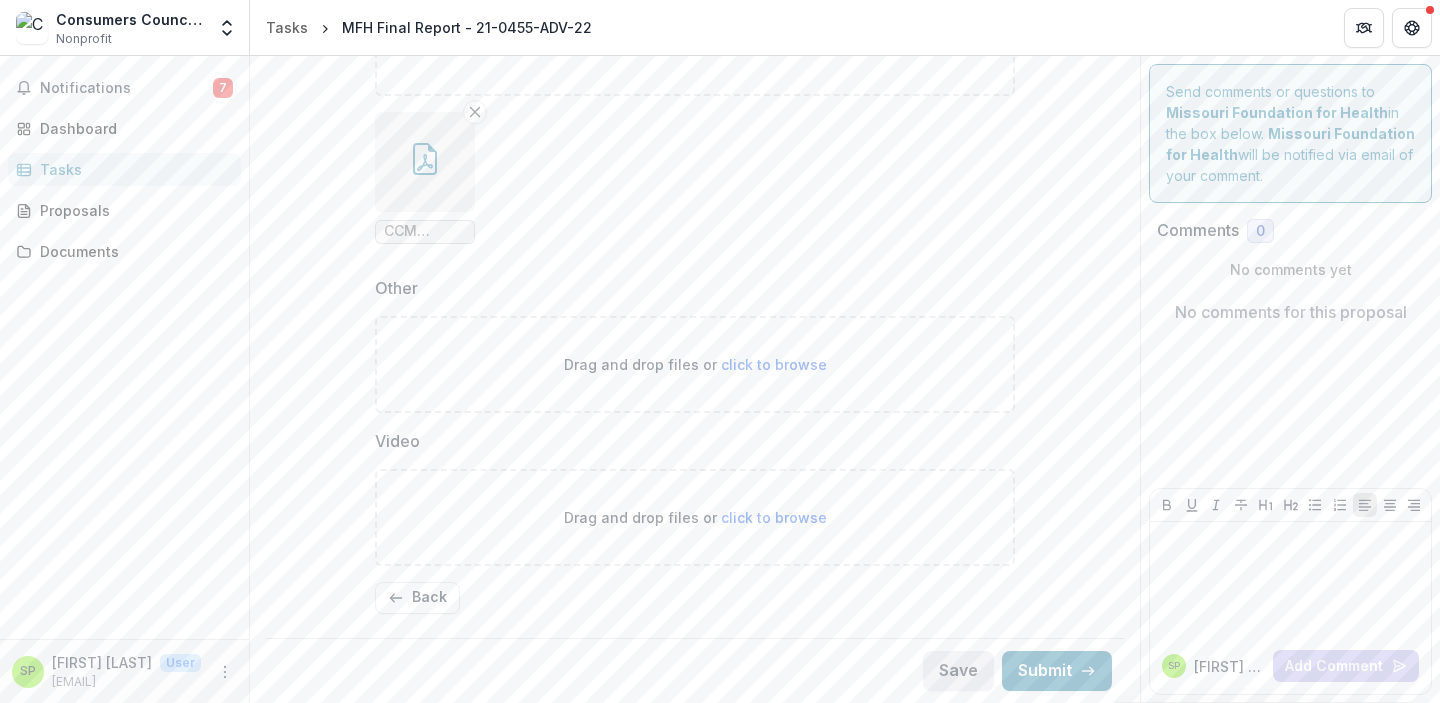 click on "Save" at bounding box center [958, 671] 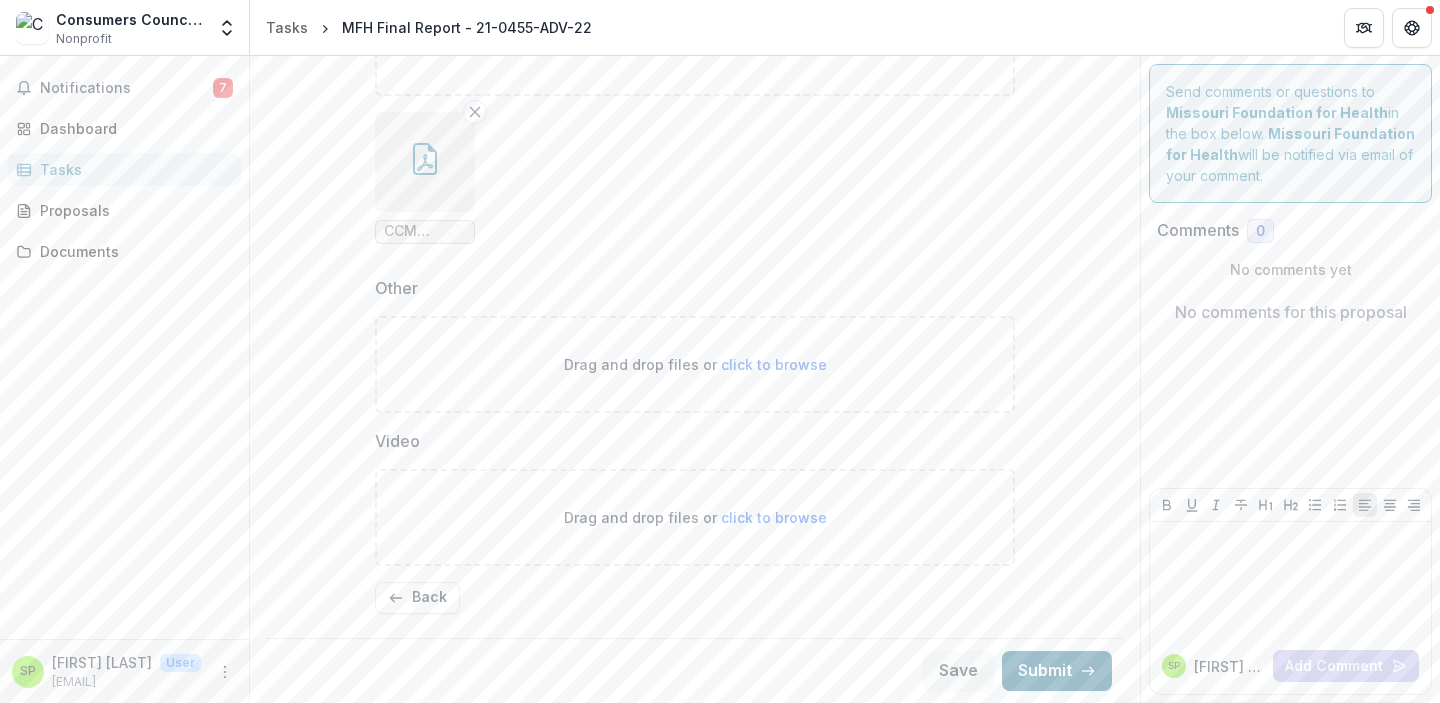 click on "Submit" at bounding box center (1057, 671) 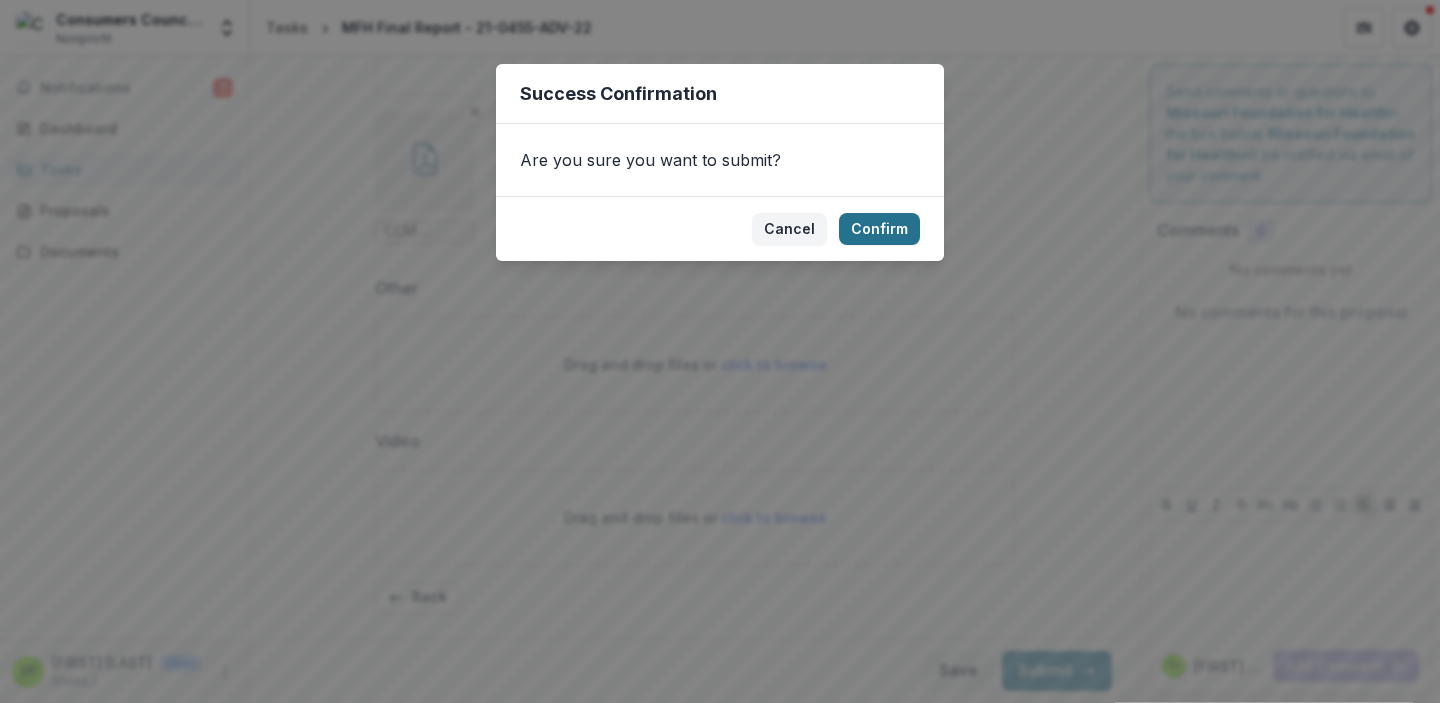 click on "Confirm" at bounding box center [879, 229] 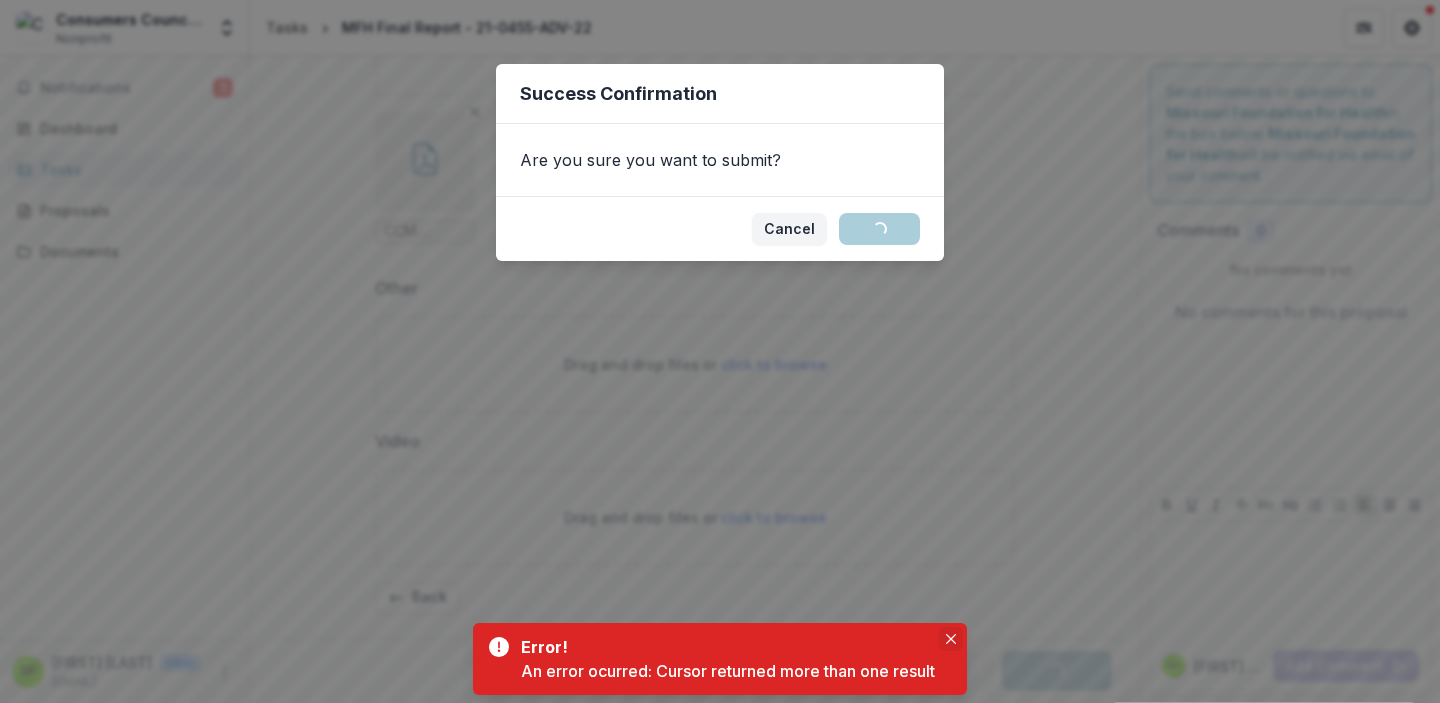 click at bounding box center (951, 639) 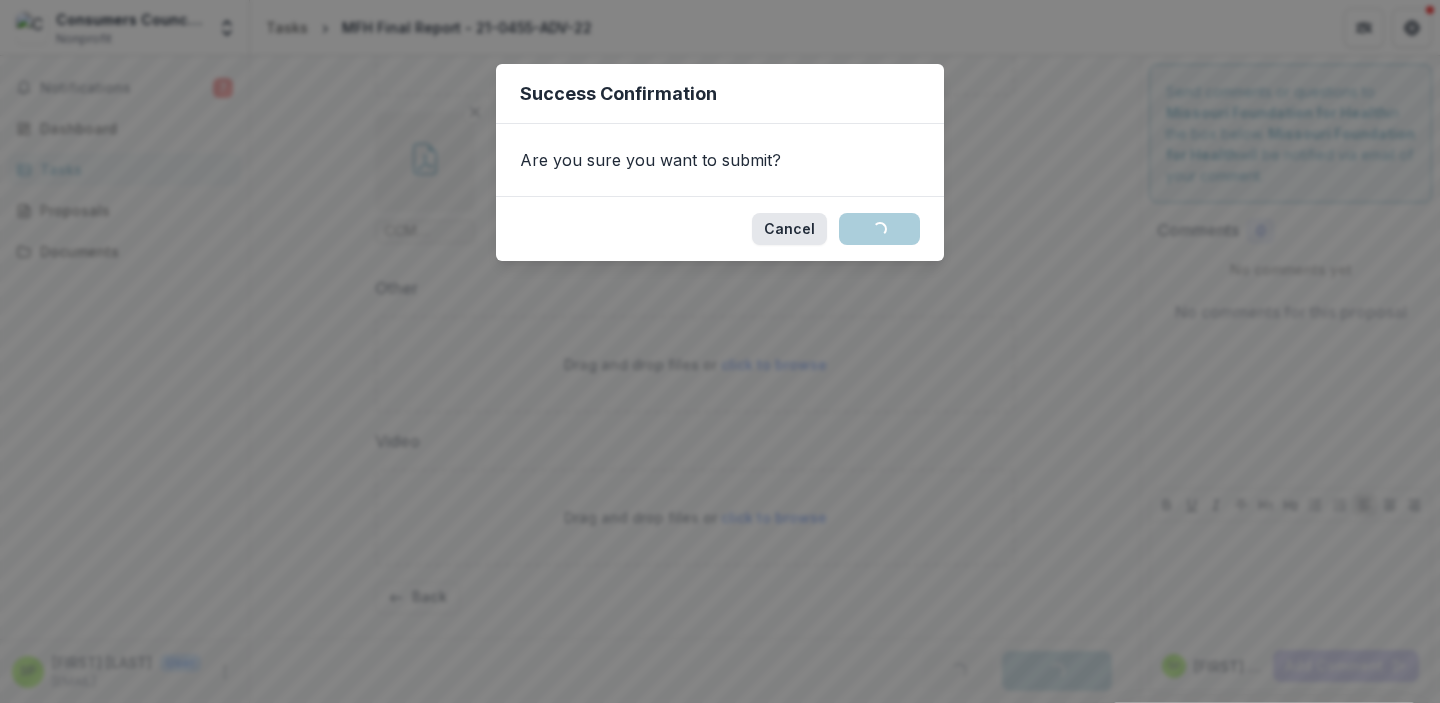 click on "Cancel" at bounding box center [789, 229] 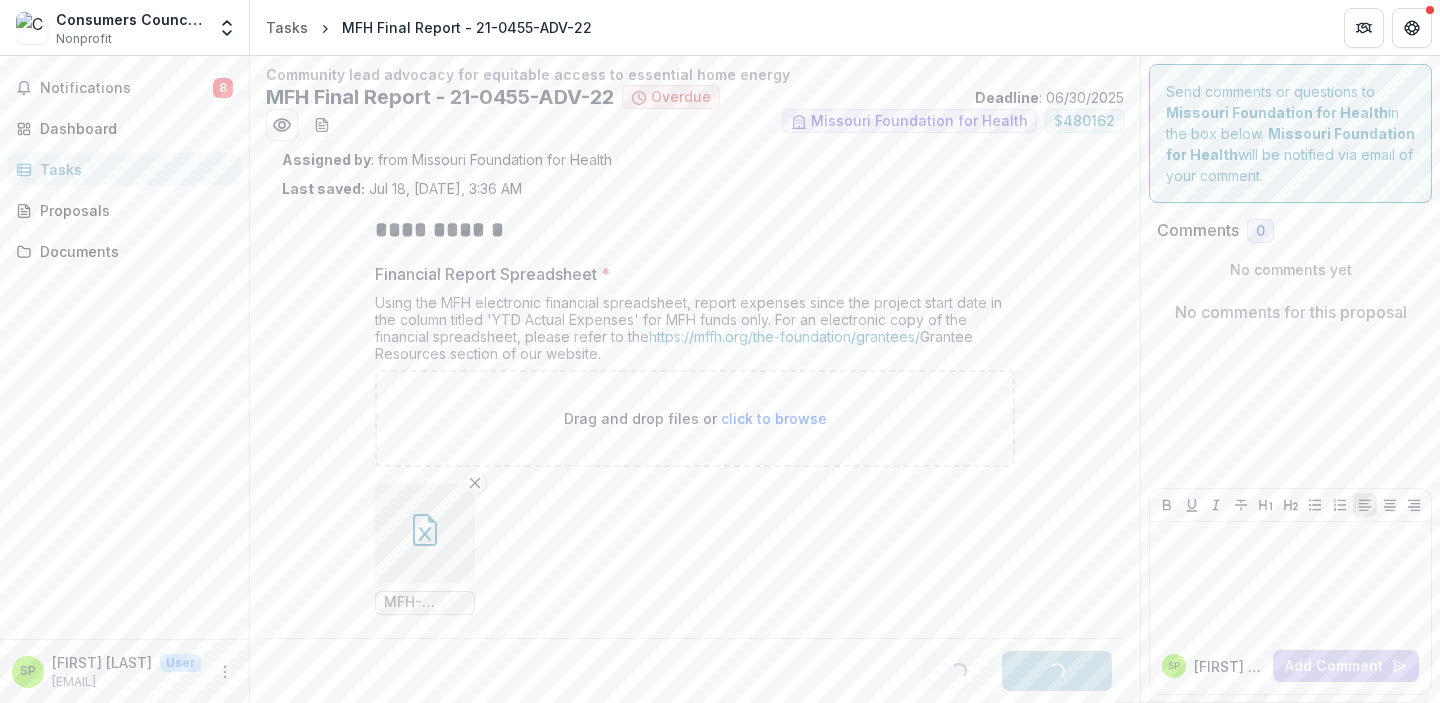 scroll, scrollTop: 0, scrollLeft: 0, axis: both 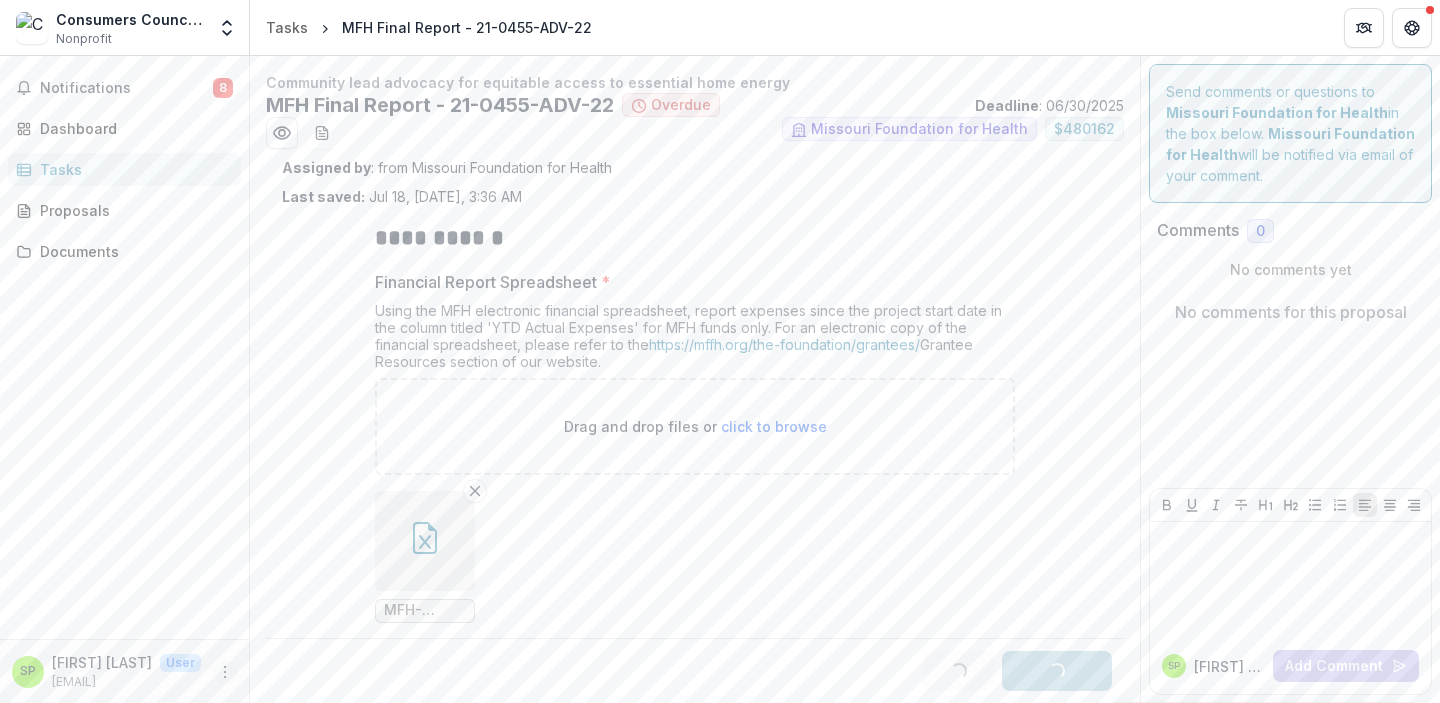 click at bounding box center (225, 672) 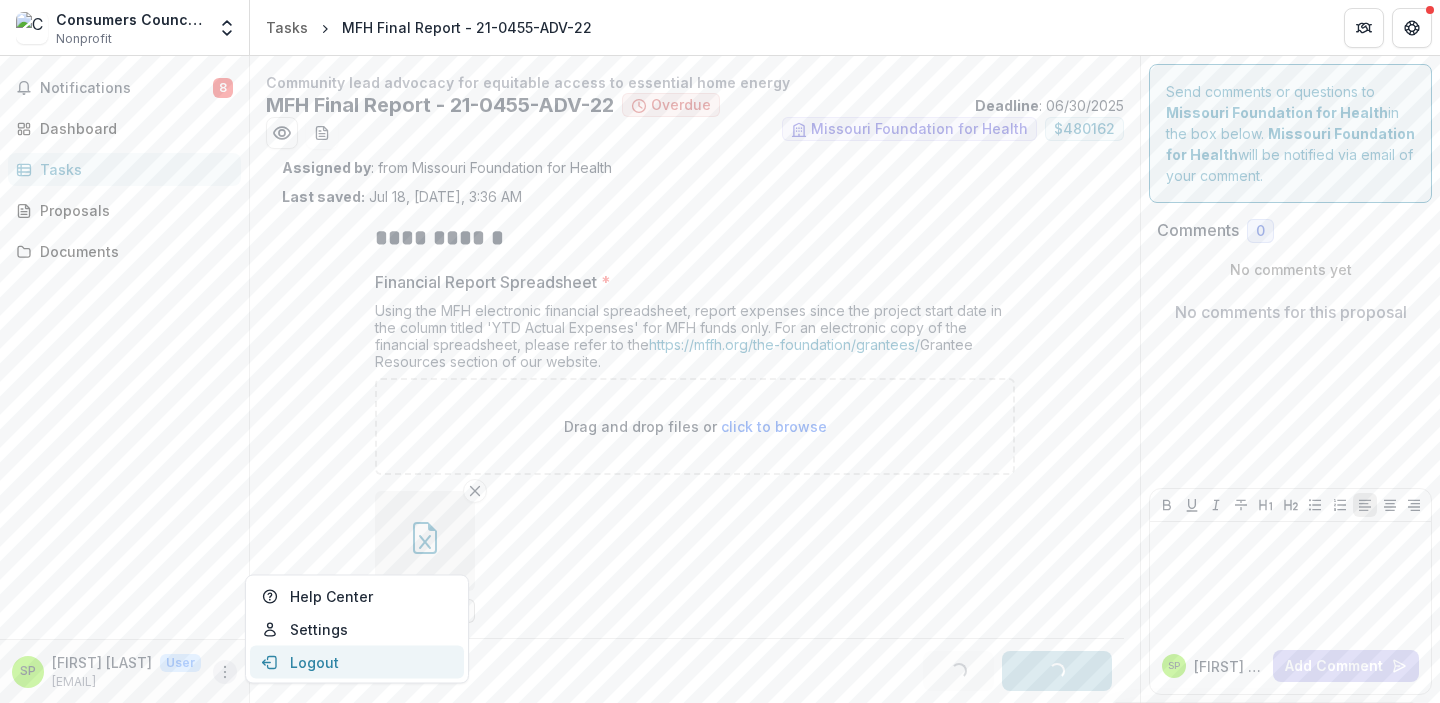 click on "Logout" at bounding box center [357, 662] 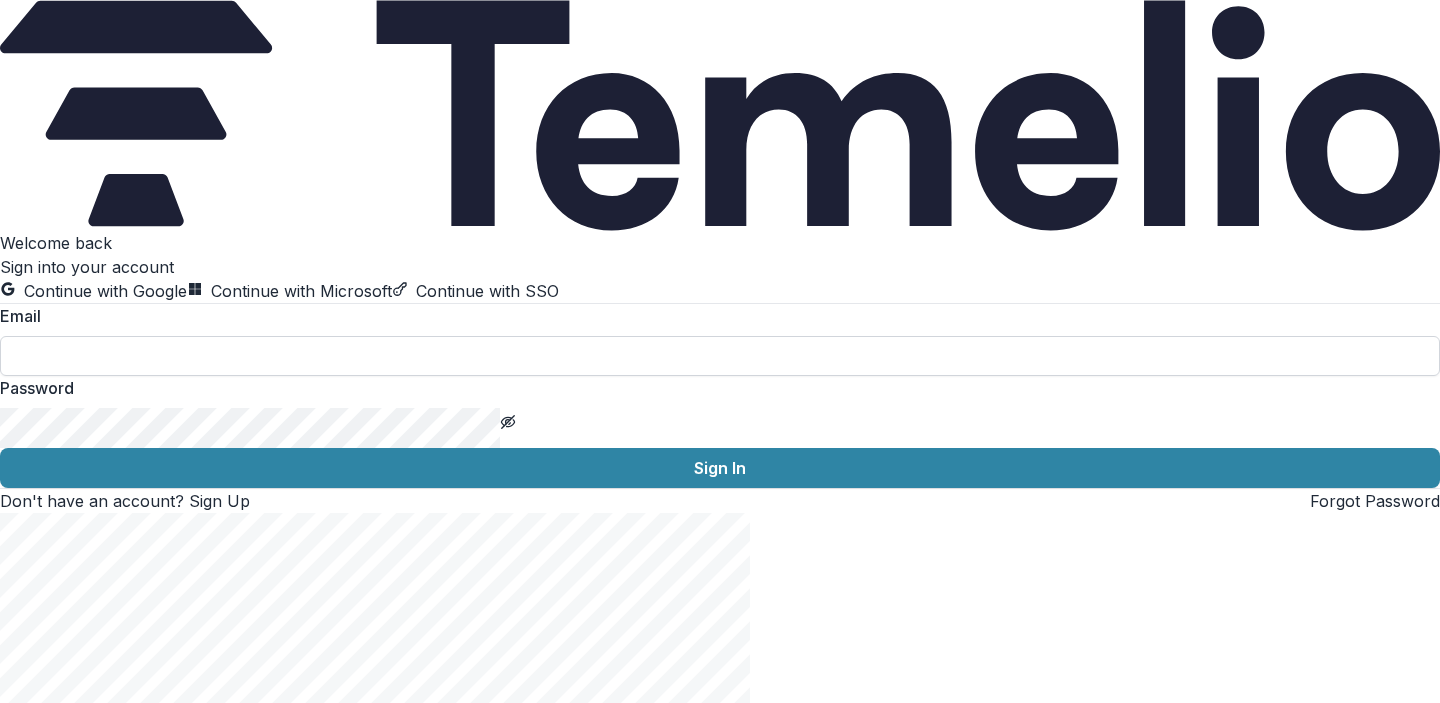 click at bounding box center (720, 356) 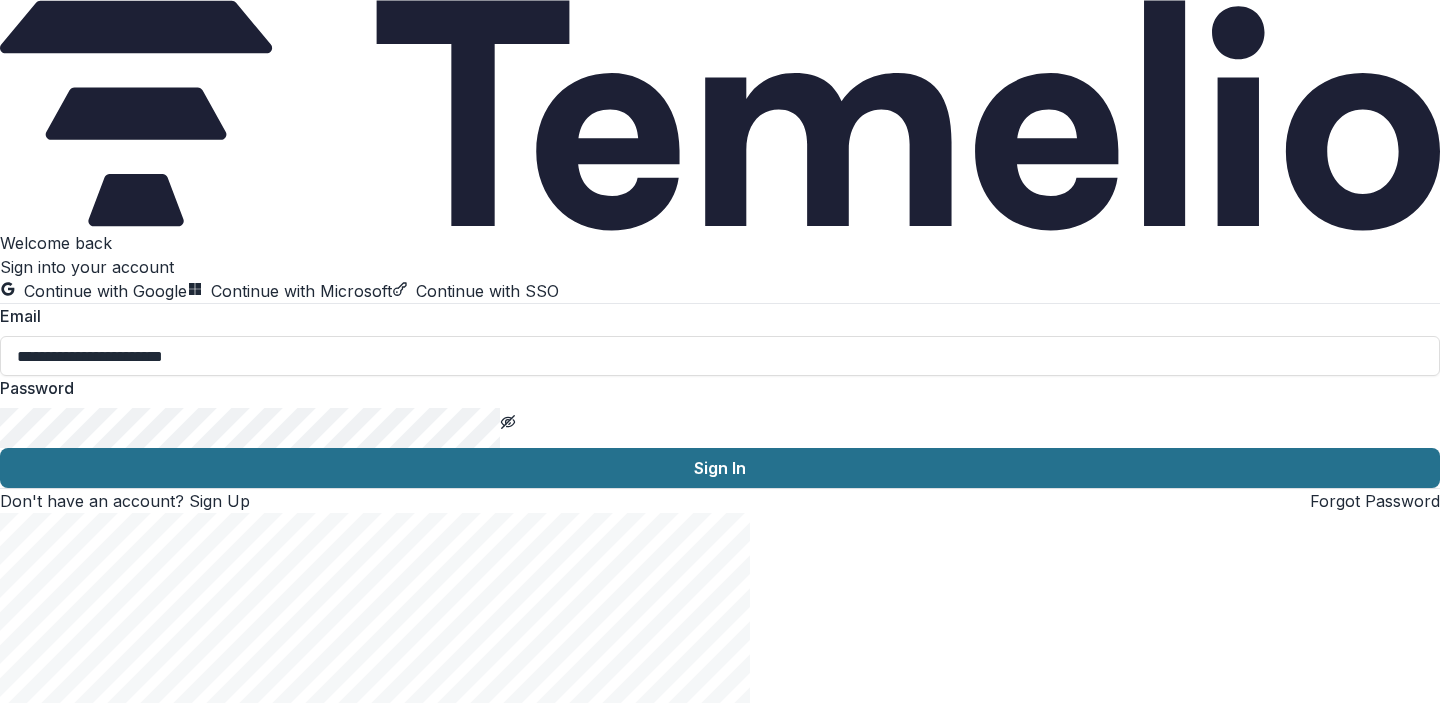 click on "Sign In" at bounding box center (720, 468) 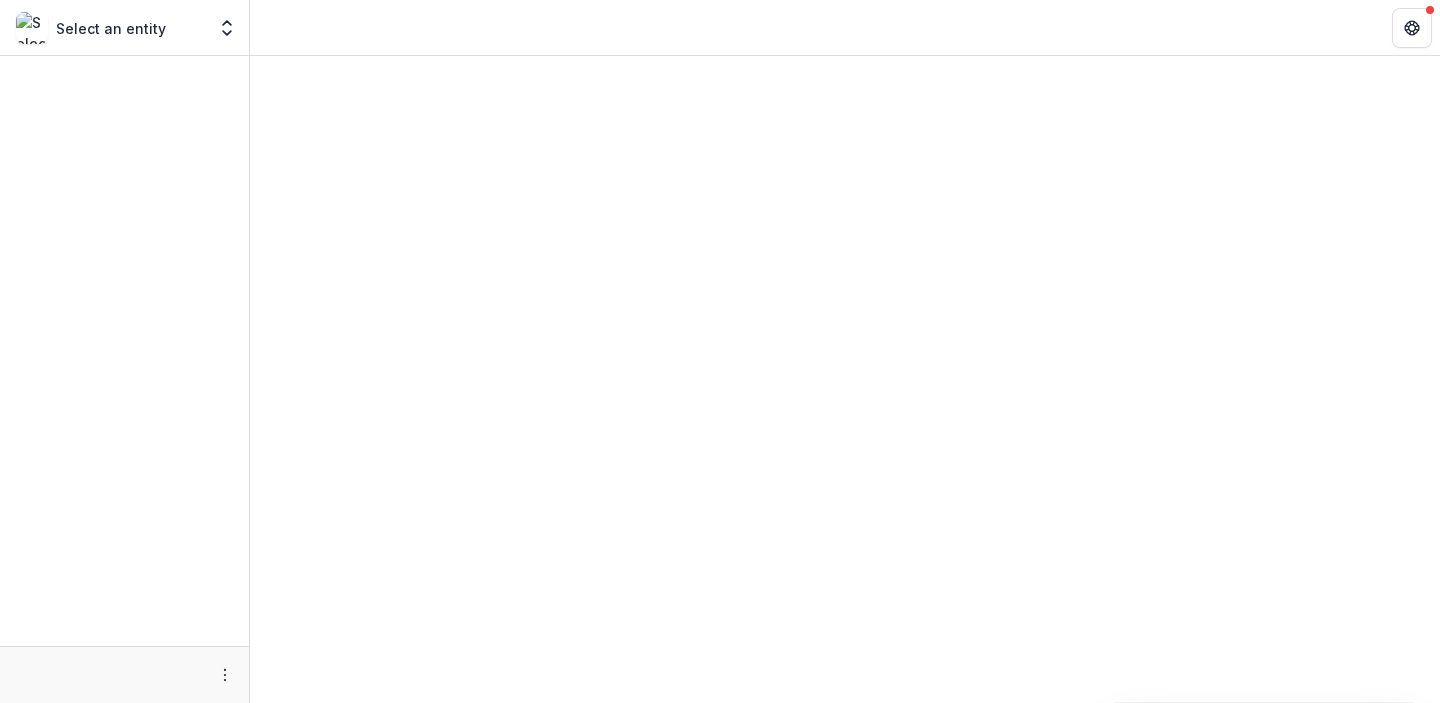 scroll, scrollTop: 0, scrollLeft: 0, axis: both 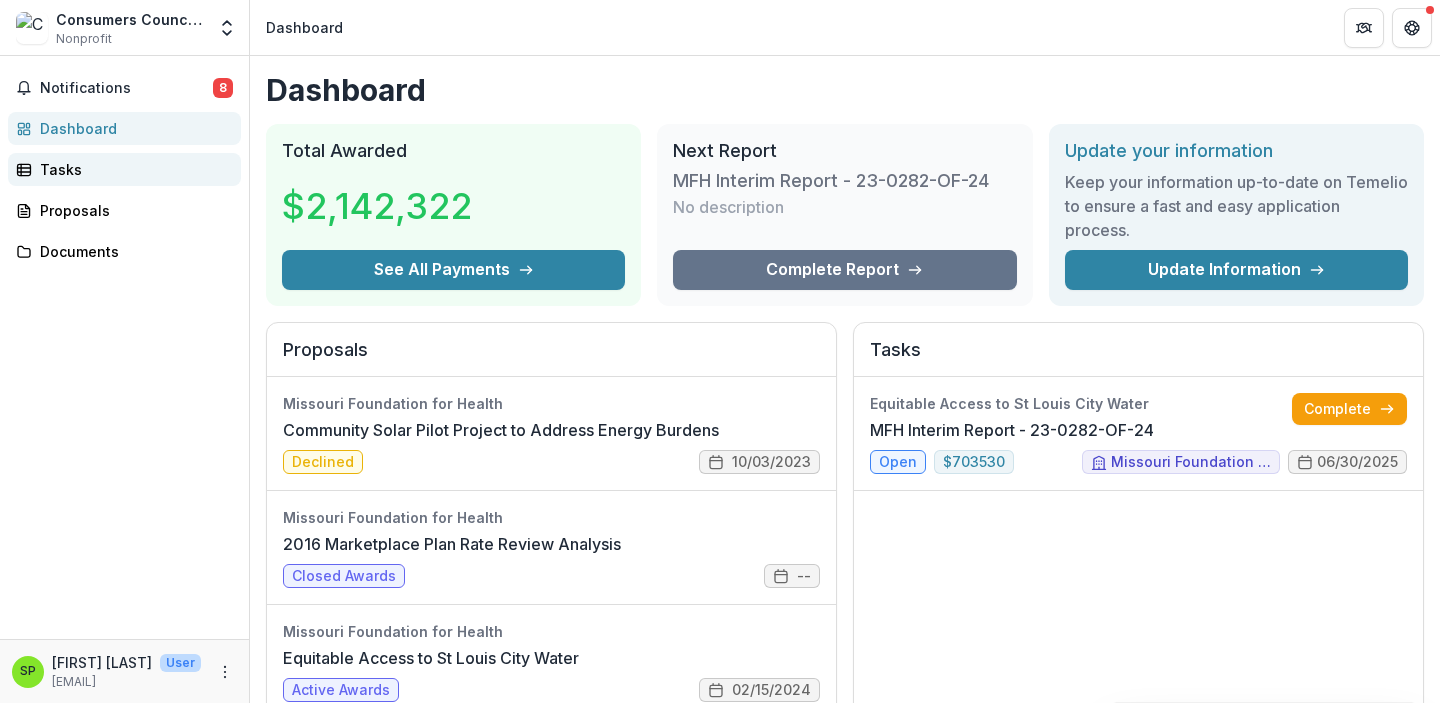 click on "Tasks" at bounding box center [132, 169] 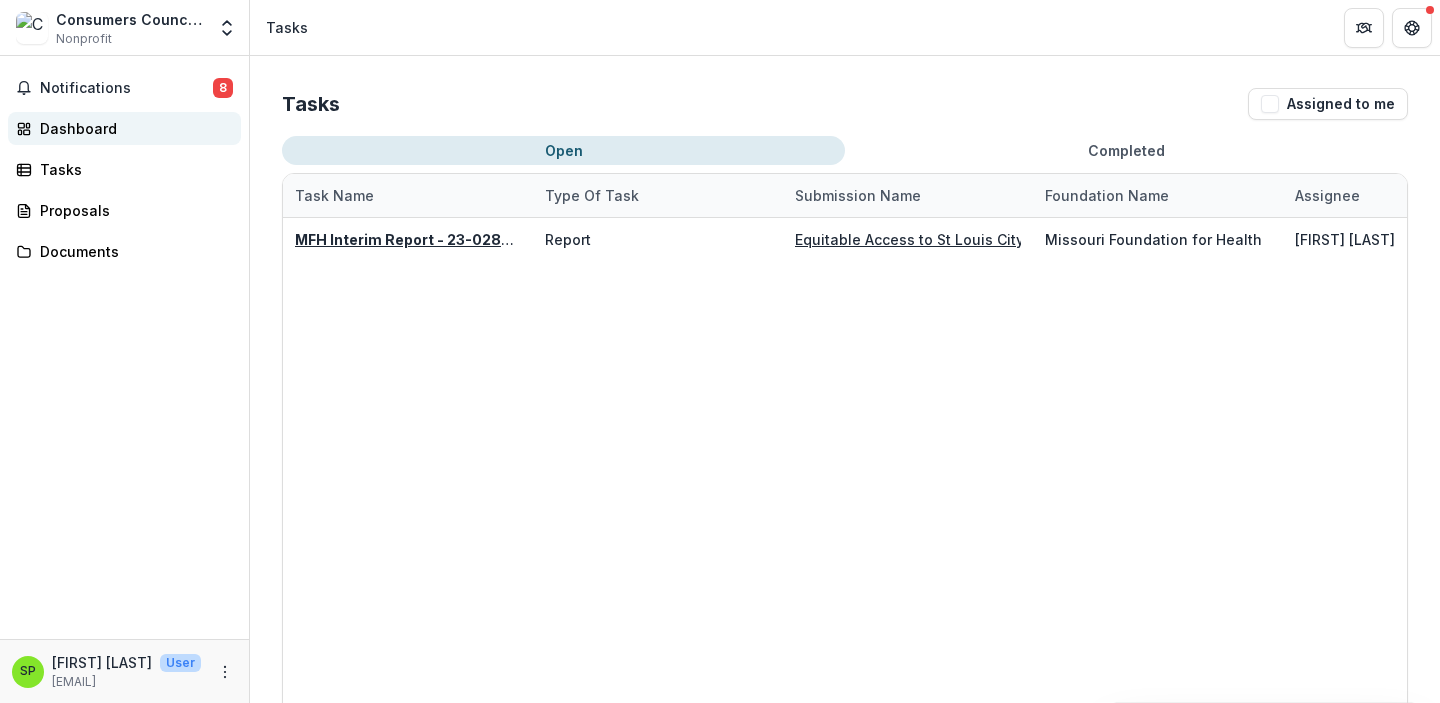 click on "Dashboard" at bounding box center (132, 128) 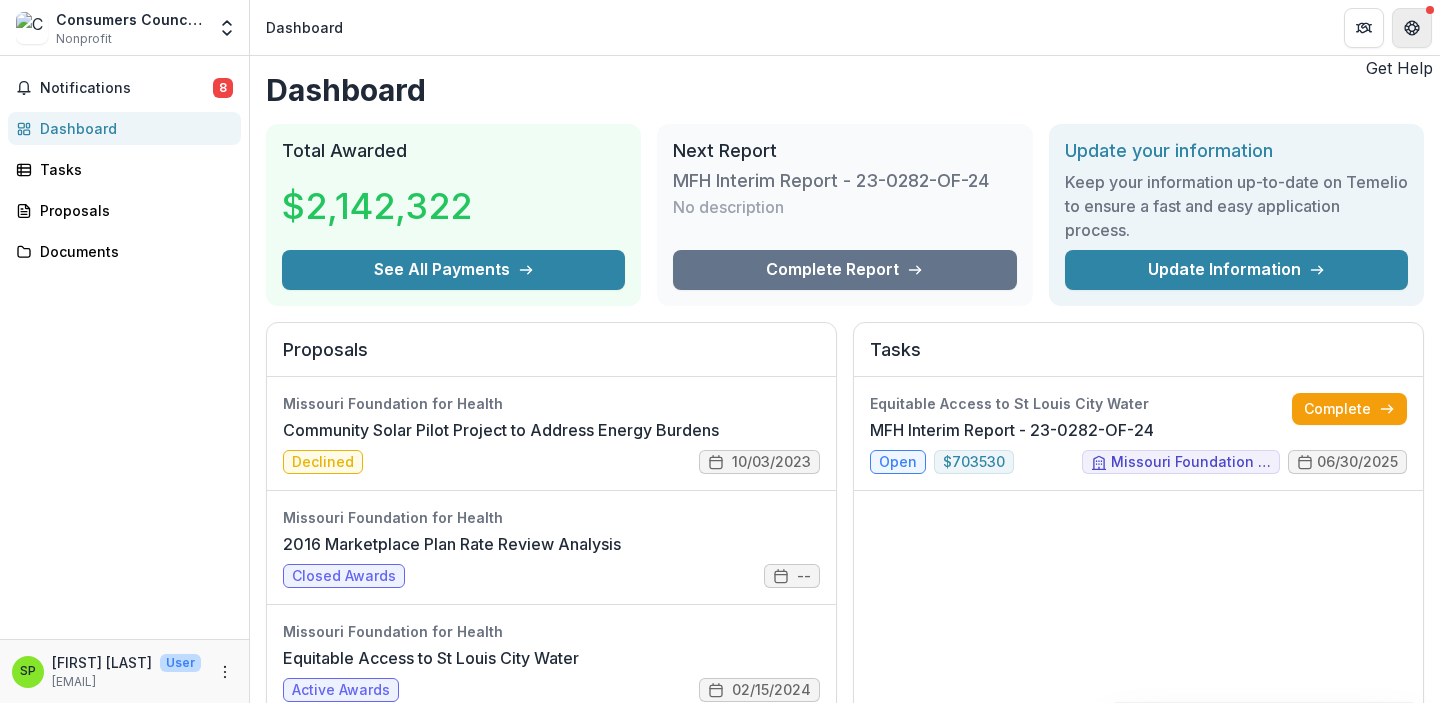 click at bounding box center [1412, 28] 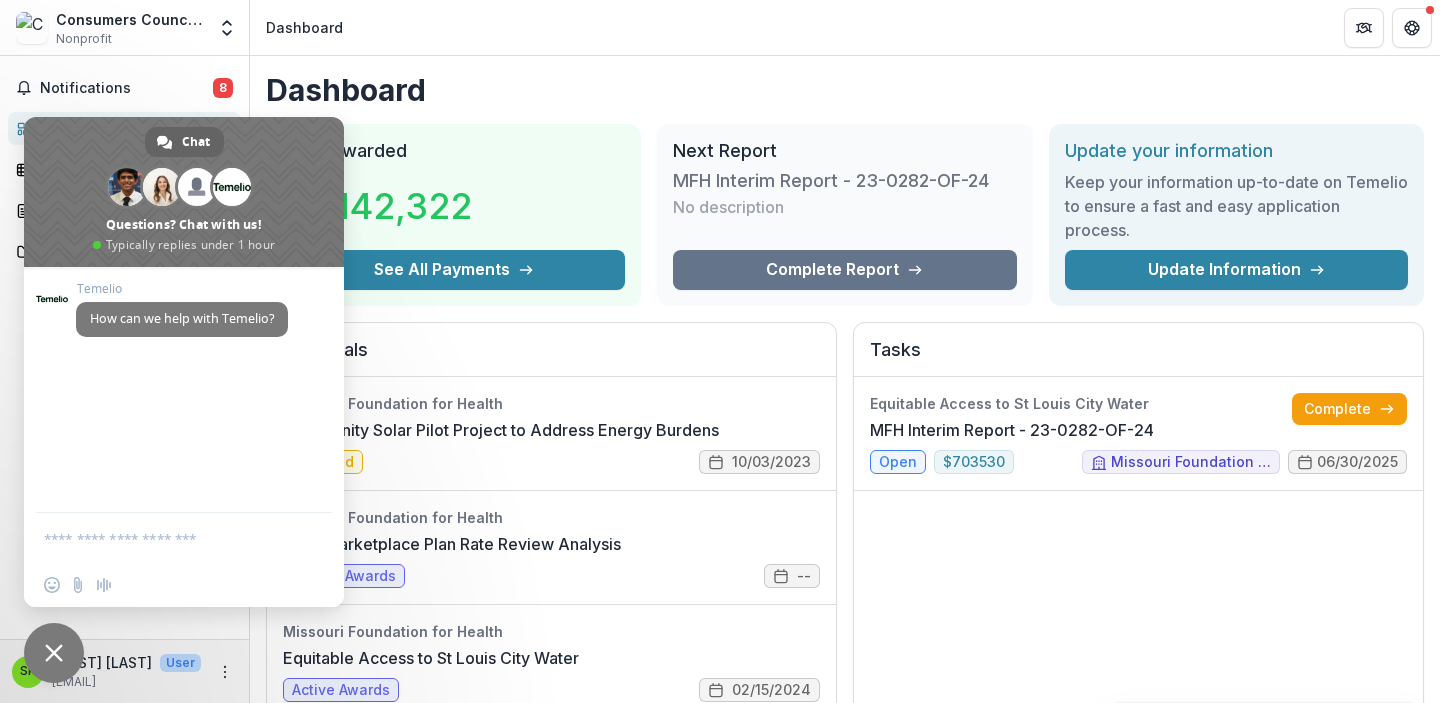 click on "Dashboard Total Awarded $2,142,322 See All Payments Next Report MFH Interim Report - 23-0282-OF-24 No description Complete Report Update your information Keep your information up-to-date on Temelio to ensure a fast and easy application process. Update Information Proposals Missouri Foundation for Health Community Solar Pilot Project to Address Energy Burdens Declined 10/03/2023 Missouri Foundation for Health 2016 Marketplace Plan Rate Review Analysis Closed Awards -- Missouri Foundation for Health Equitable Access to St Louis City Water Active Awards 02/15/2024 Missouri Foundation for Health Petition HHS to make the 2015 rate filings public. Closed Awards -- Missouri Foundation for Health General Operating Support for Advocacy and Community Engagement for Affordable Utilities Active Awards 01/31/2025 Missouri Foundation for Health Community lead advocacy for equitable access to essential home energy Active Awards 10/06/2021 Missouri Foundation for Health Declined 03/25/2021 Missouri Foundation for Health -- $" at bounding box center [845, 722] 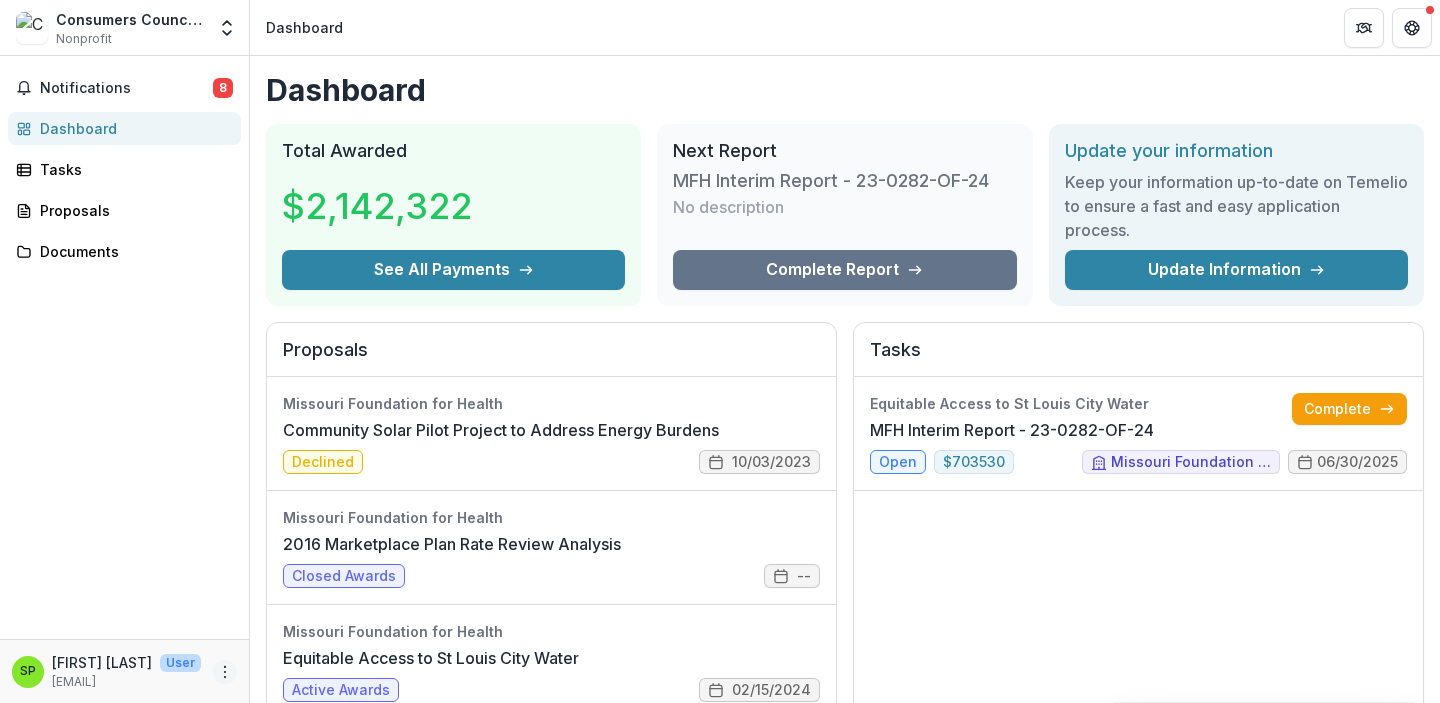 click 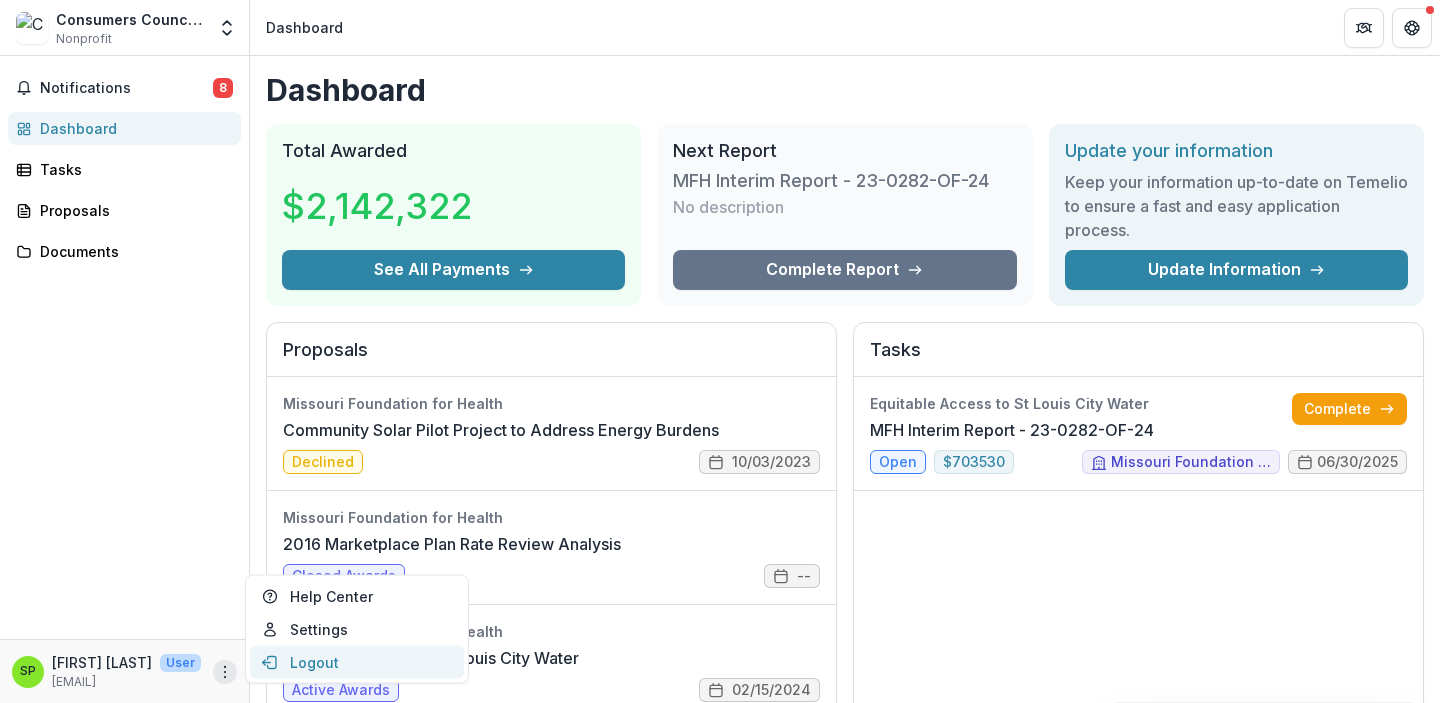 click on "Logout" at bounding box center [357, 662] 